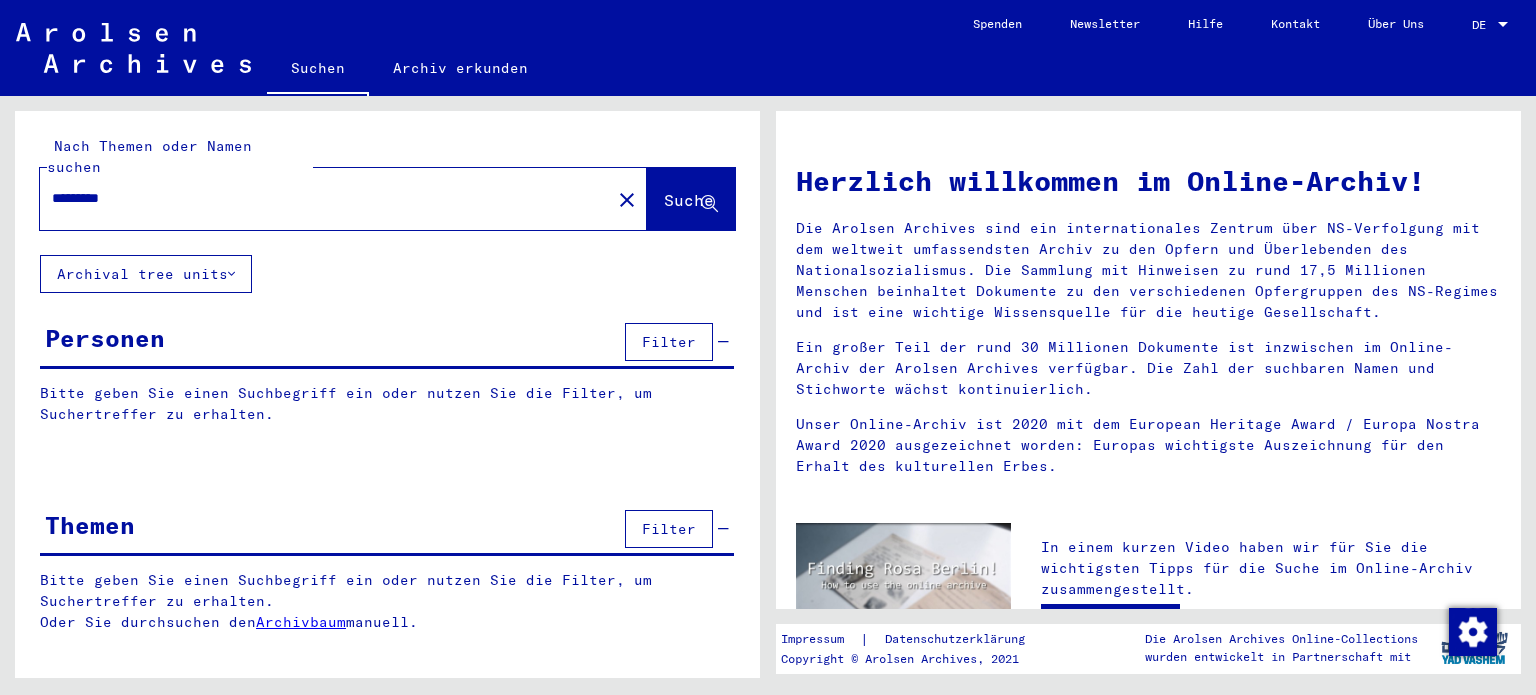 scroll, scrollTop: 0, scrollLeft: 0, axis: both 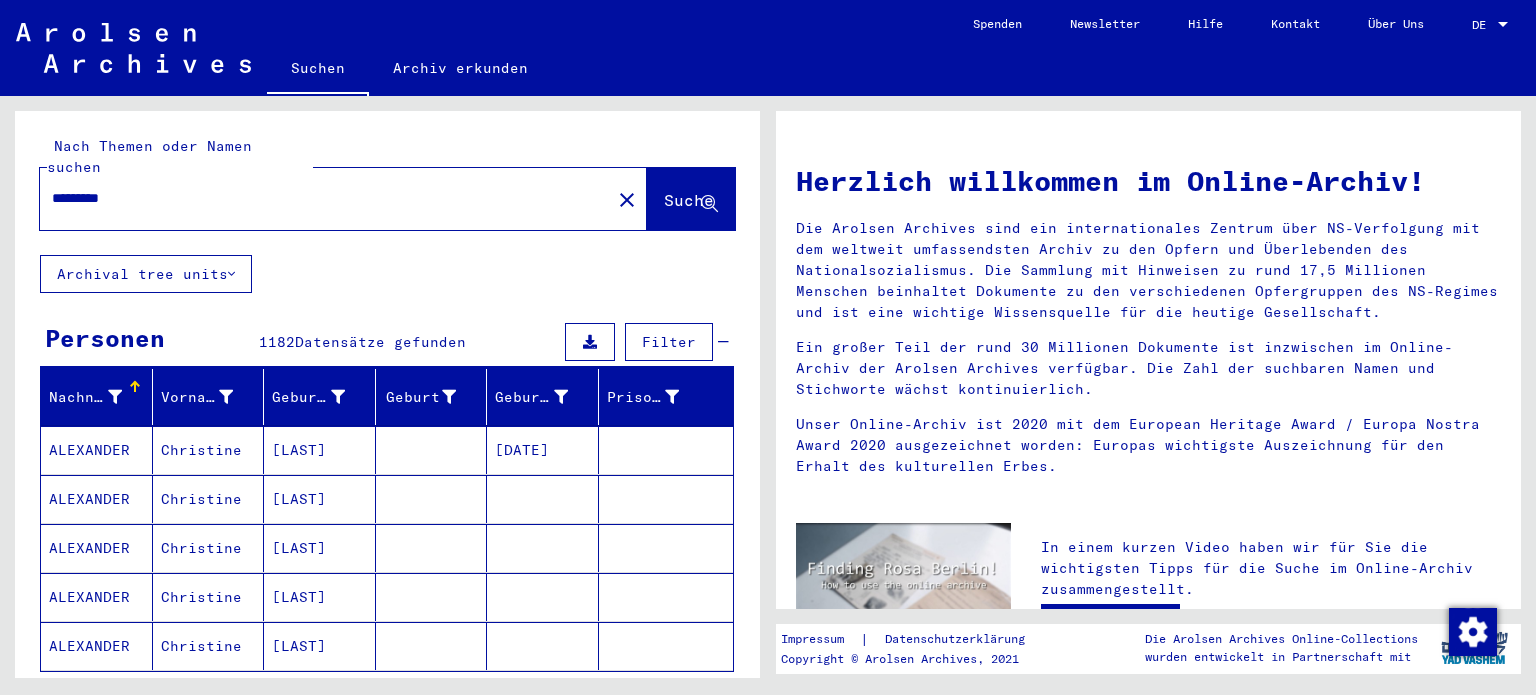 drag, startPoint x: 422, startPoint y: 177, endPoint x: 243, endPoint y: 178, distance: 179.00279 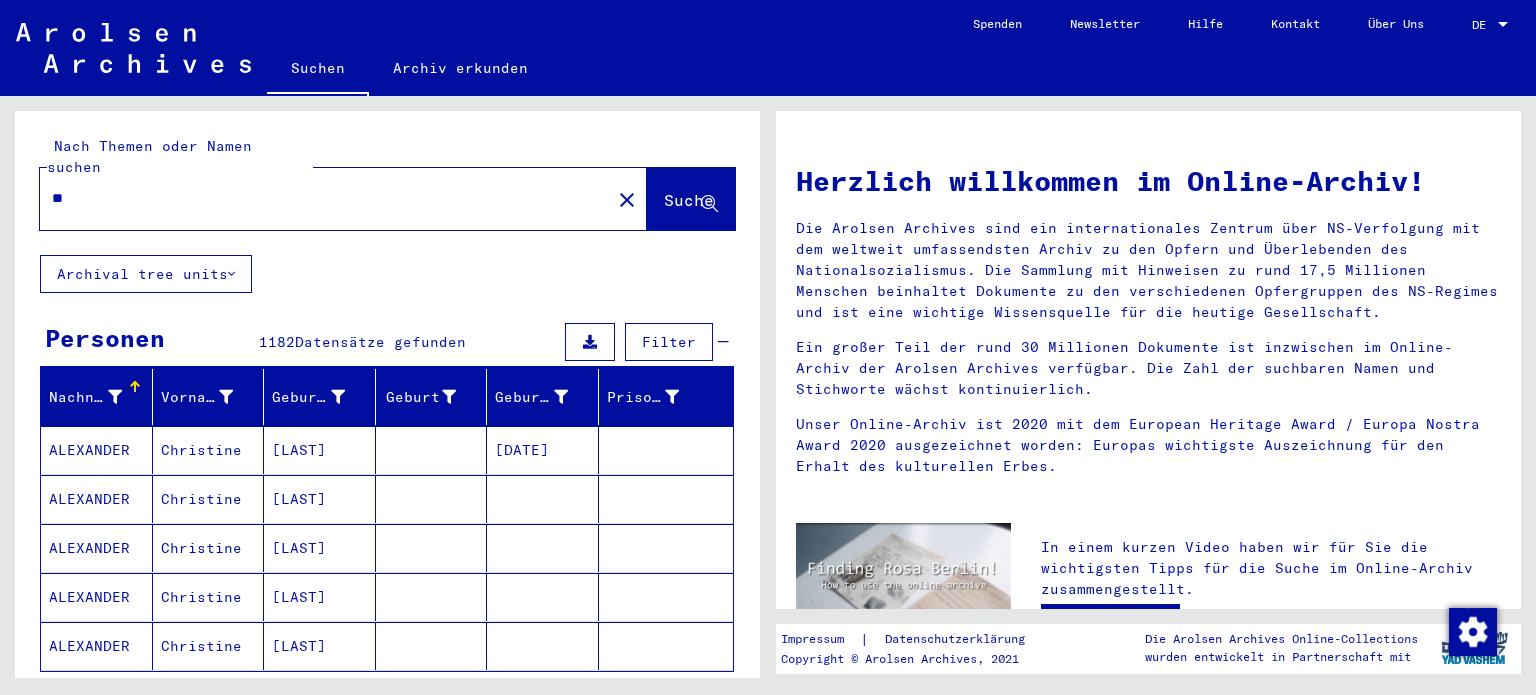 type on "*" 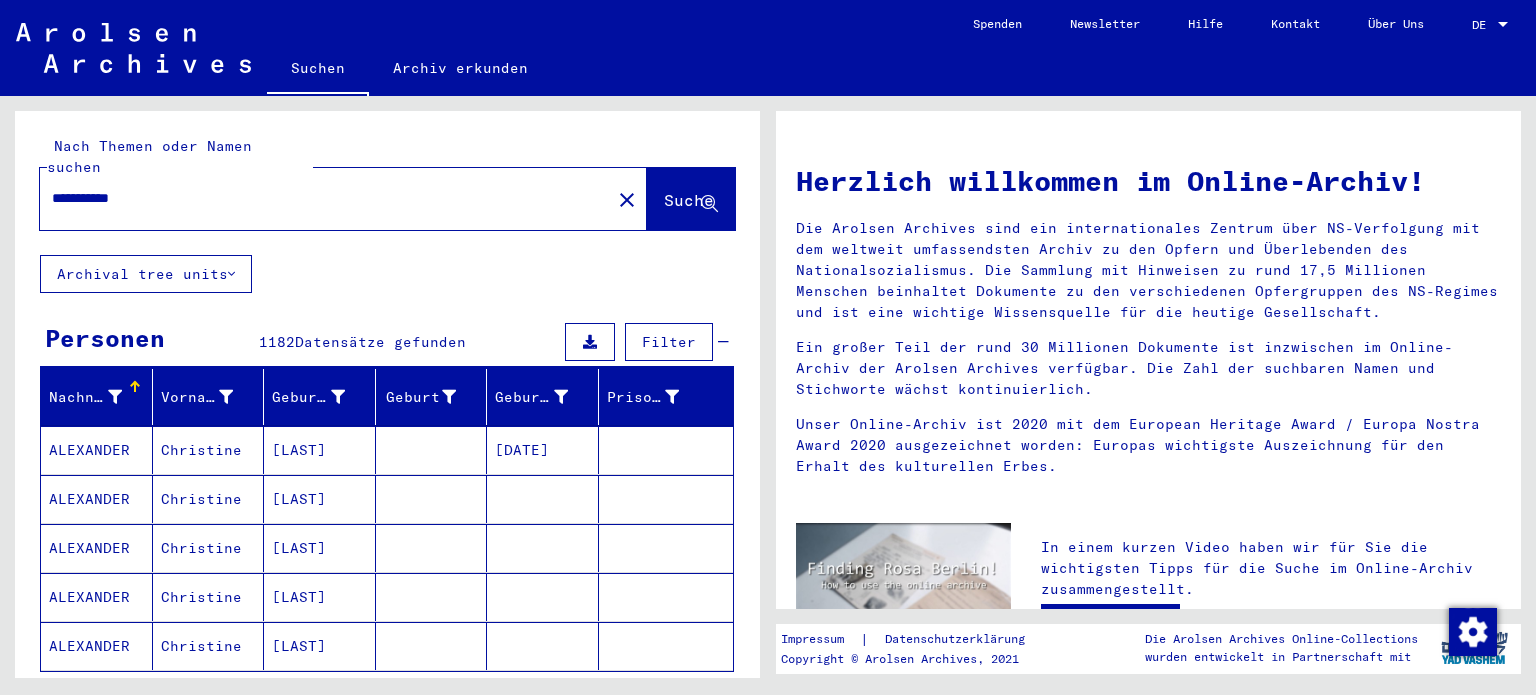 type on "**********" 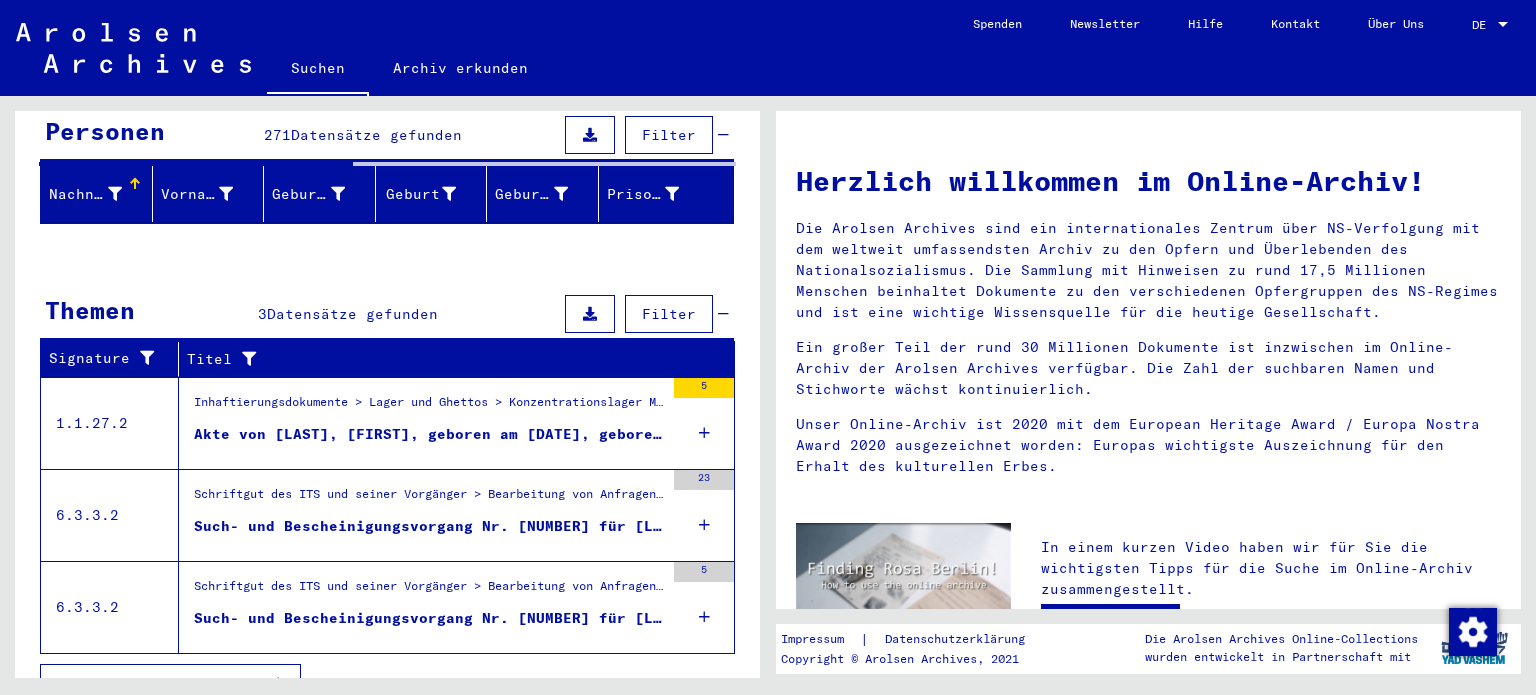 scroll, scrollTop: 215, scrollLeft: 0, axis: vertical 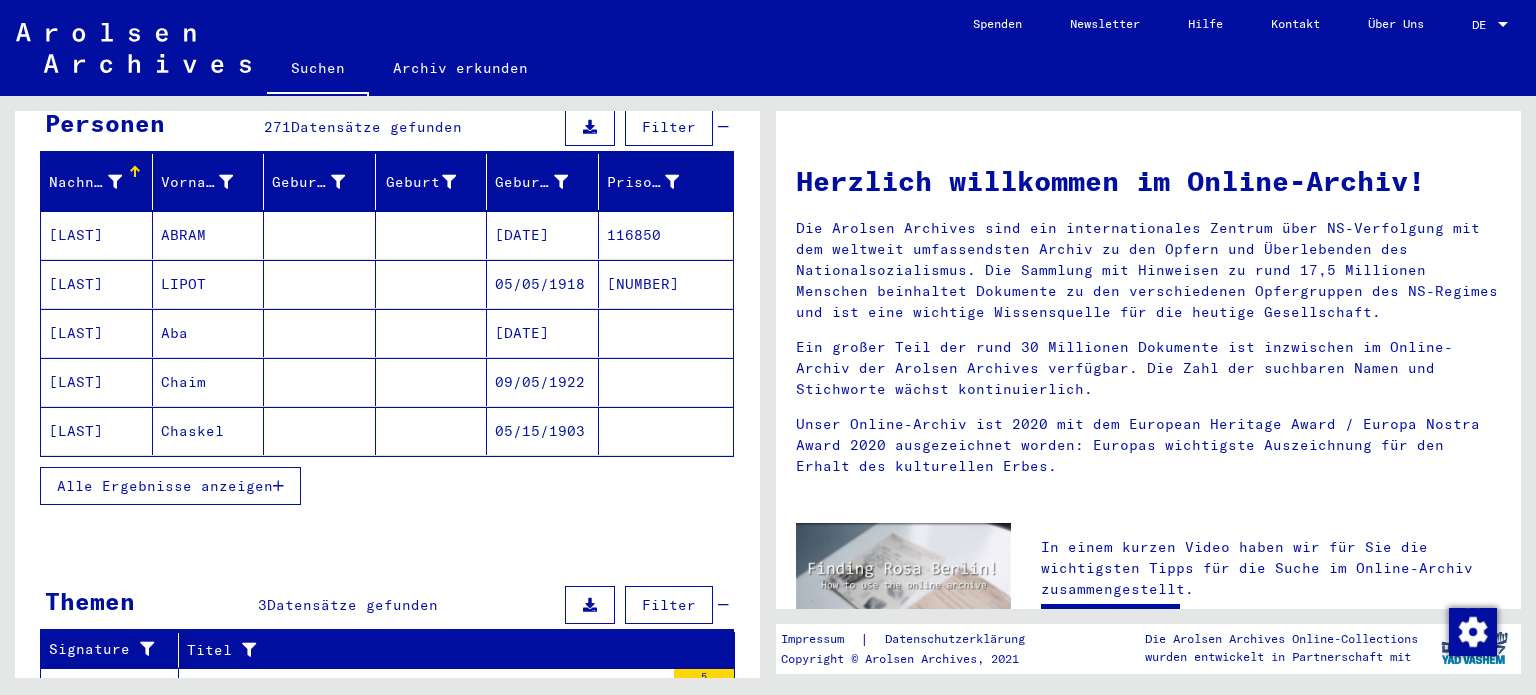 click on "Alle Ergebnisse anzeigen" at bounding box center (165, 486) 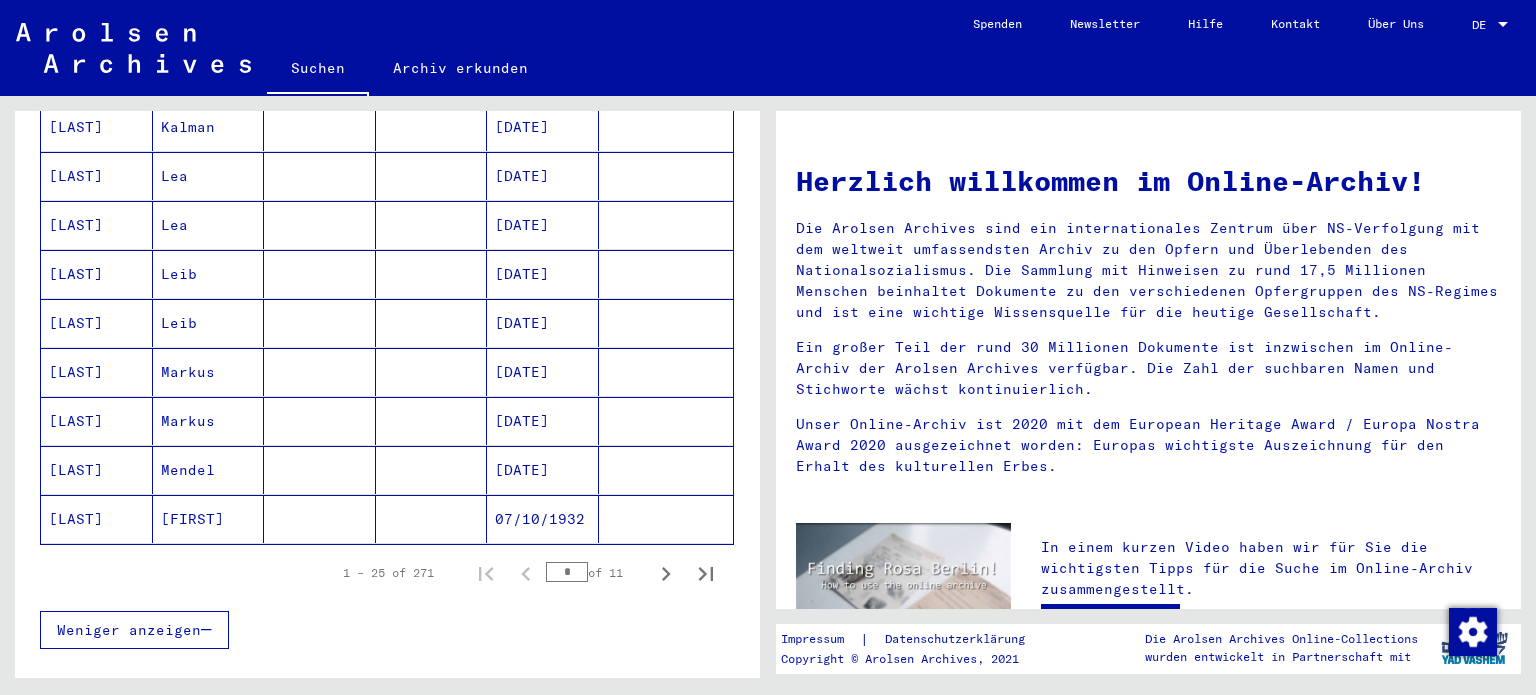 scroll, scrollTop: 1112, scrollLeft: 0, axis: vertical 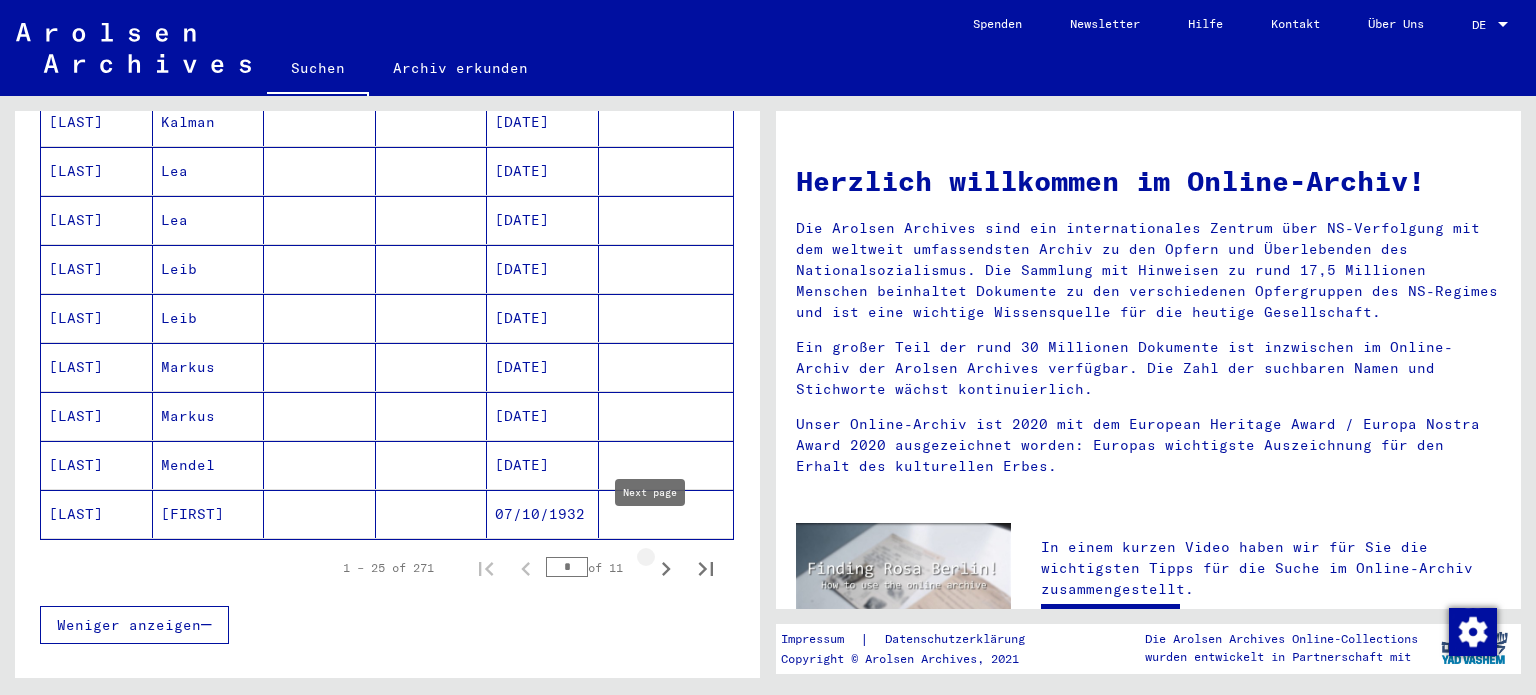 click 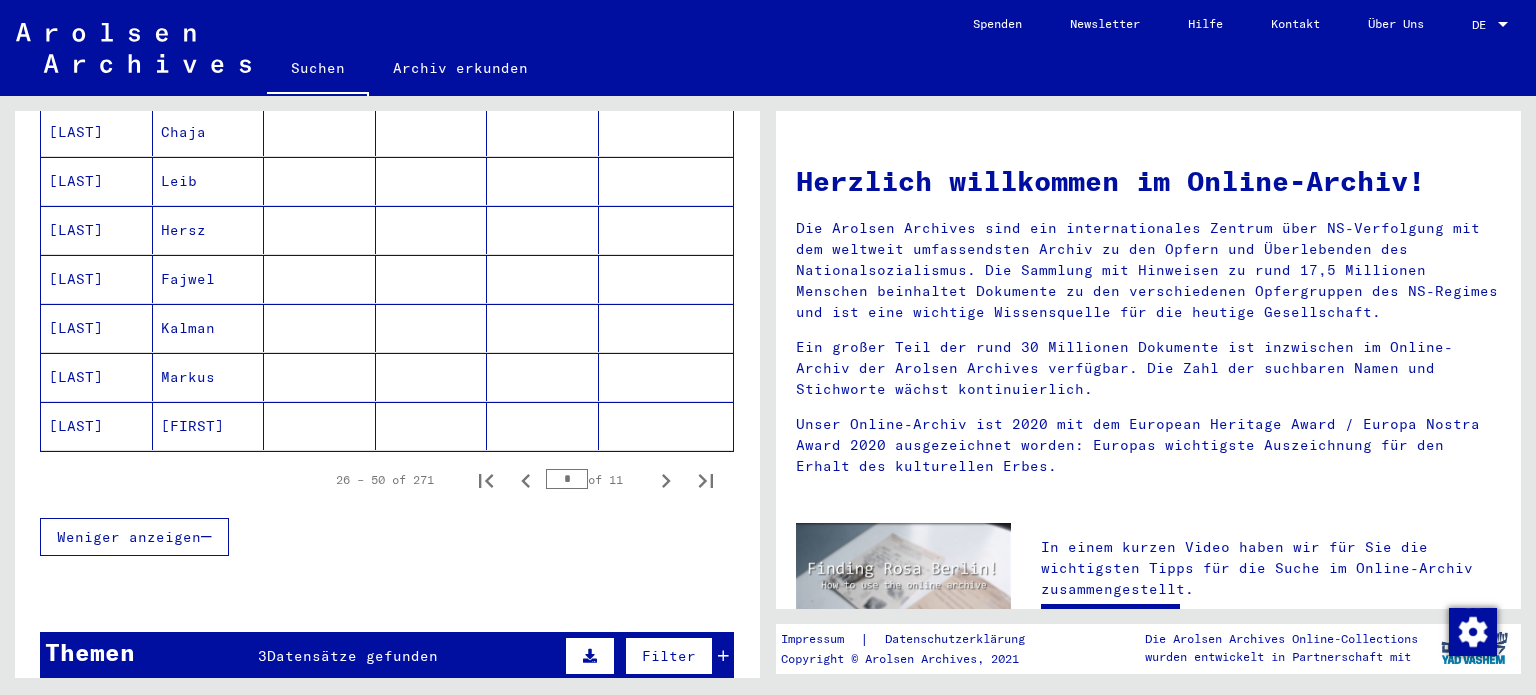 scroll, scrollTop: 1207, scrollLeft: 0, axis: vertical 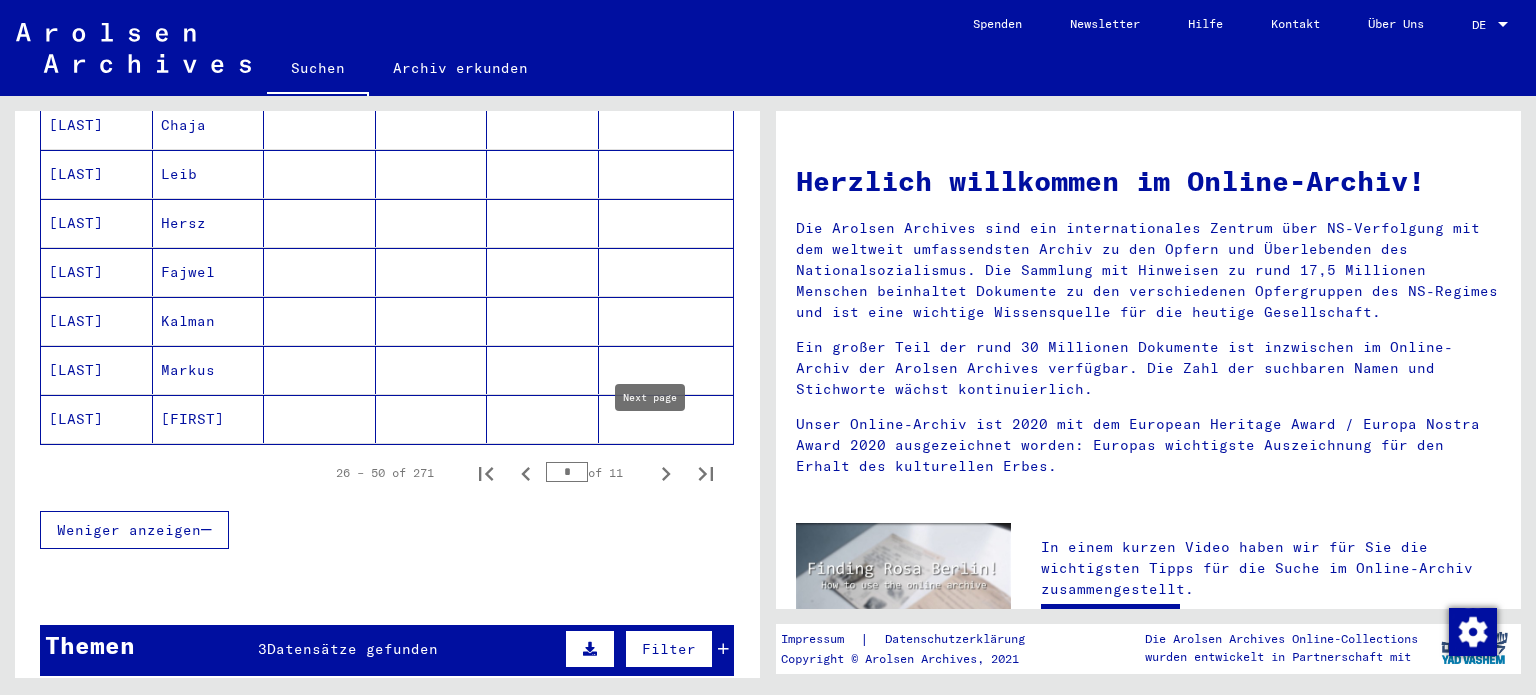 click 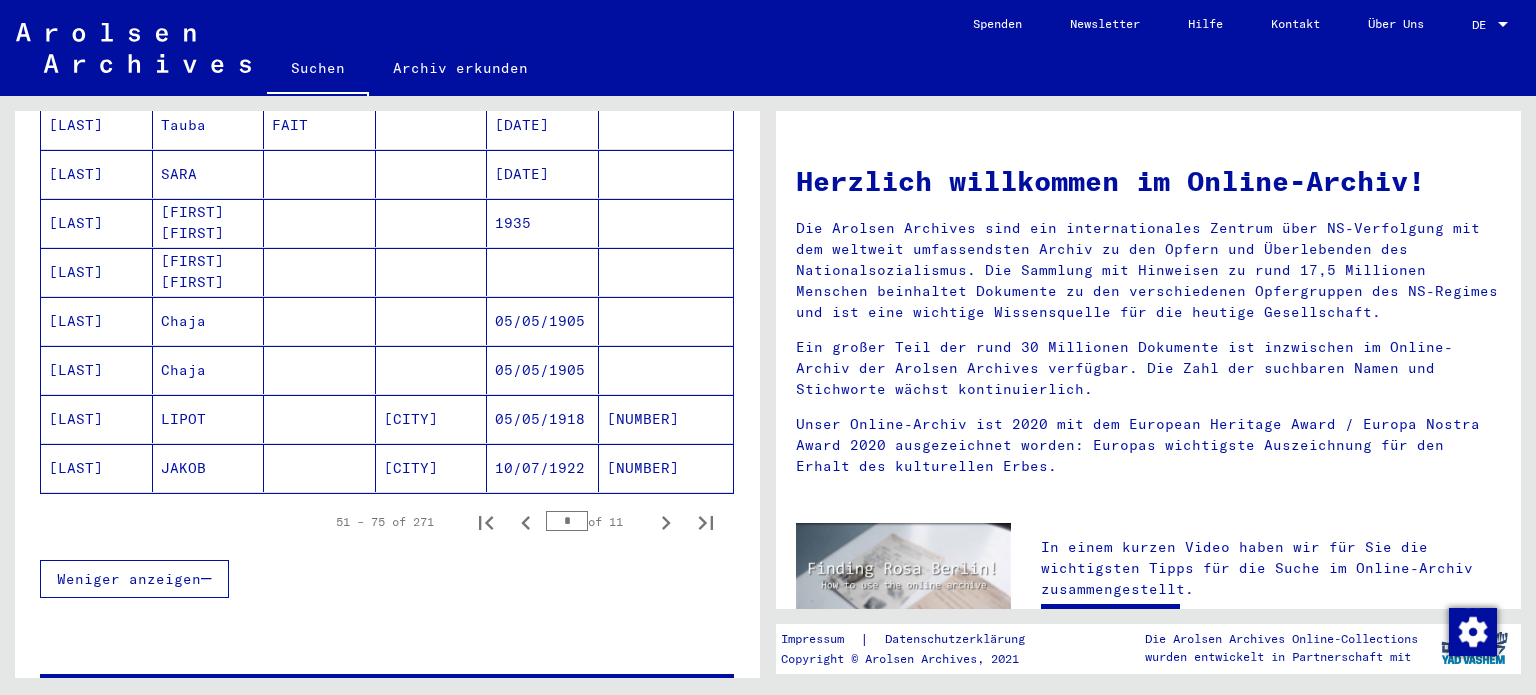 scroll, scrollTop: 1312, scrollLeft: 0, axis: vertical 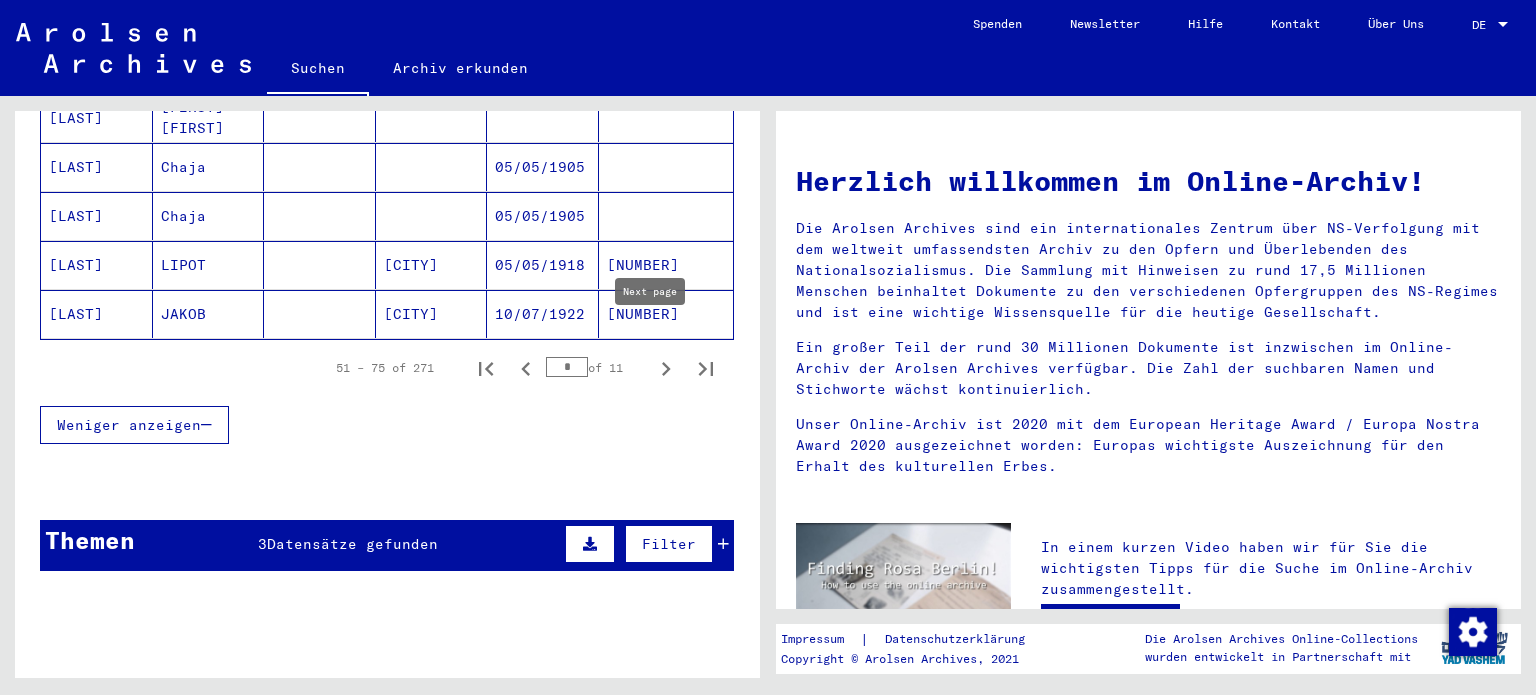 click 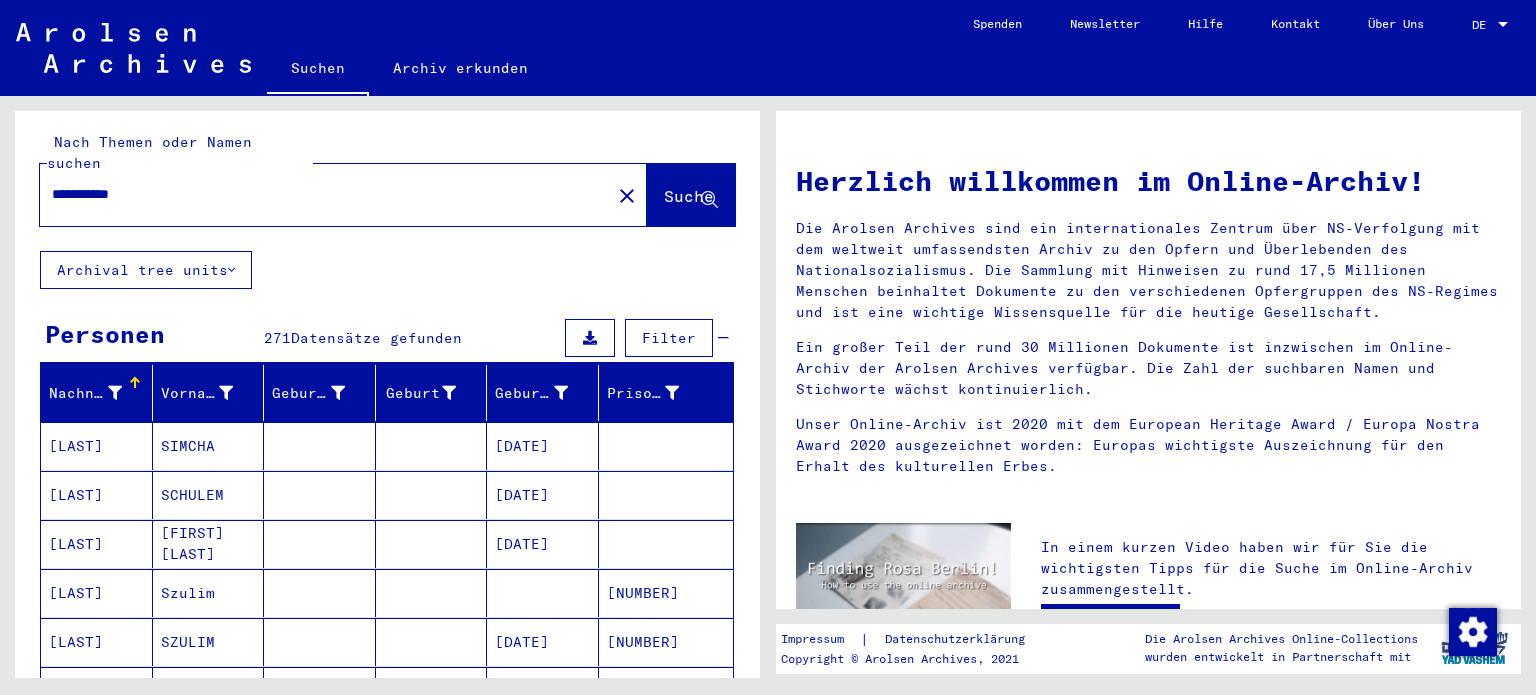 scroll, scrollTop: 0, scrollLeft: 0, axis: both 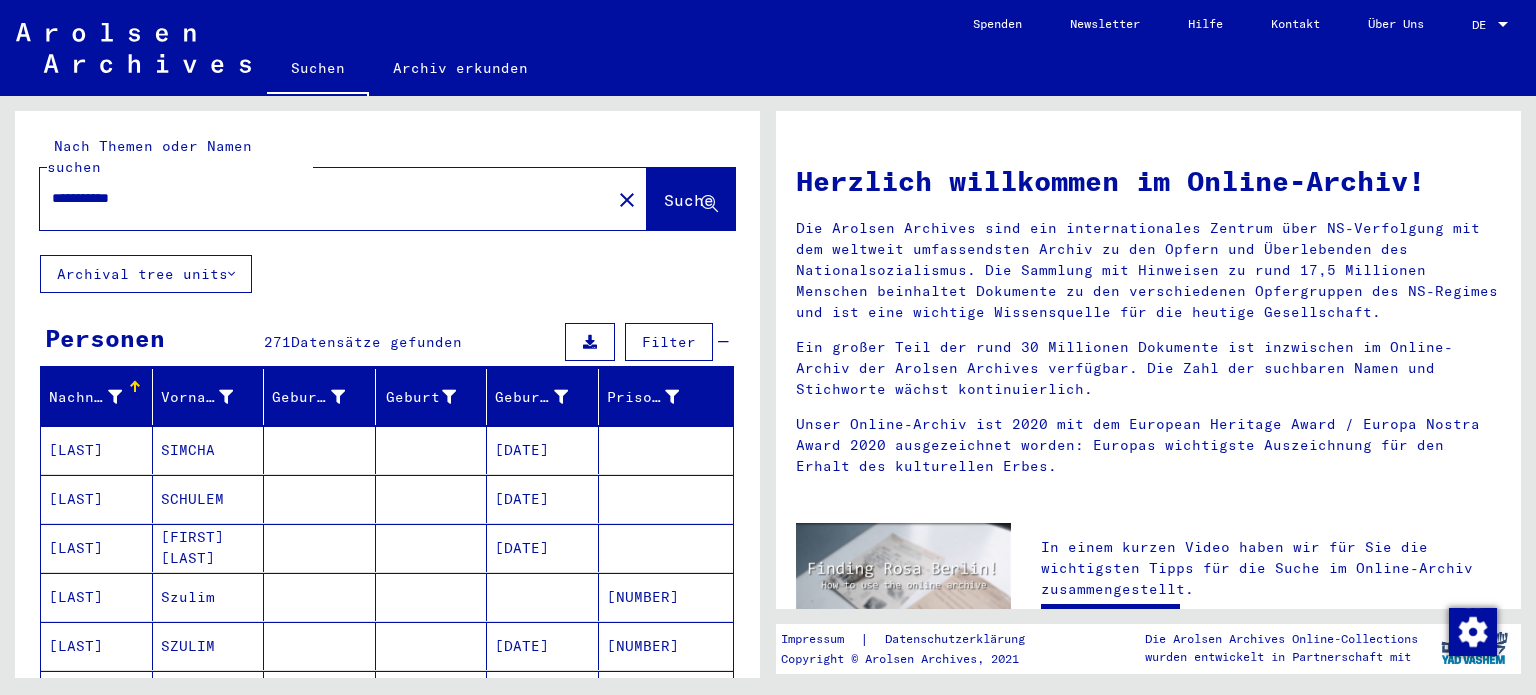 click on "**********" at bounding box center (319, 198) 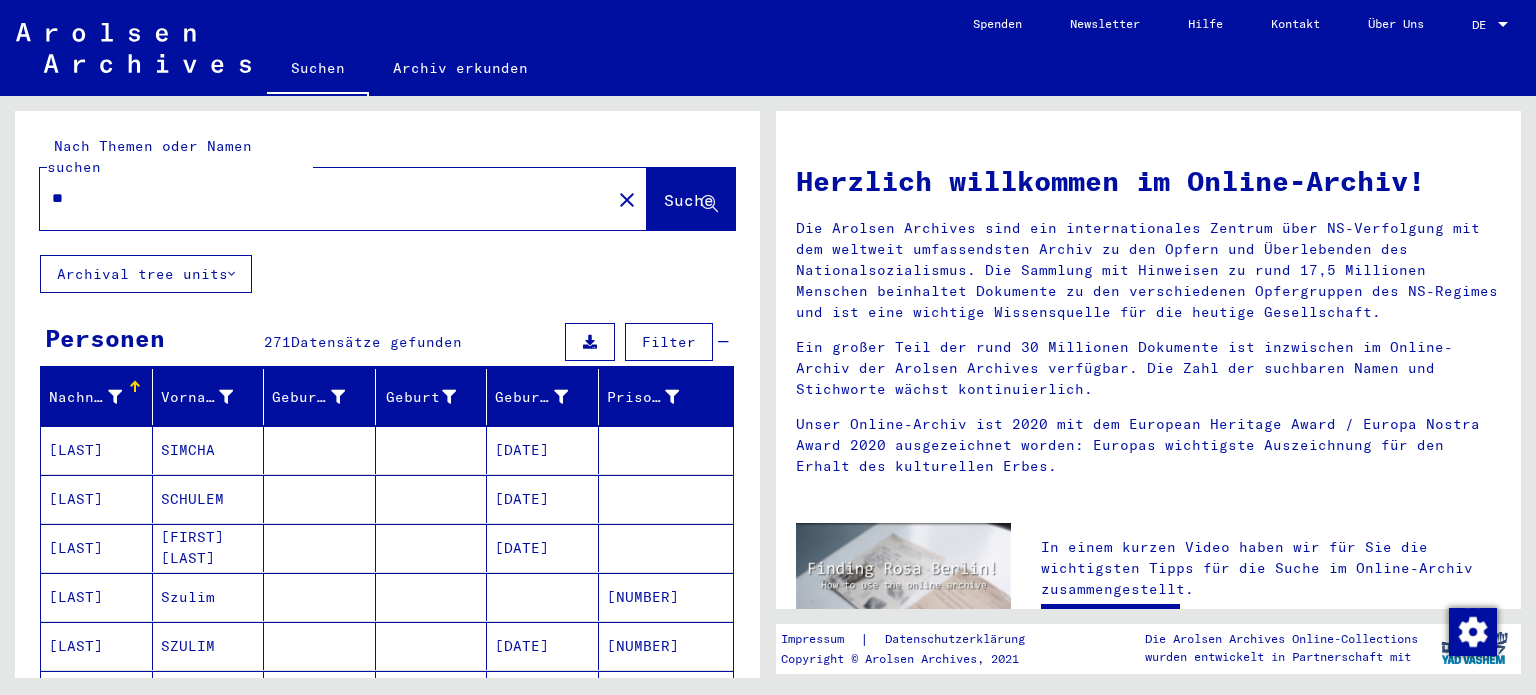 type on "*" 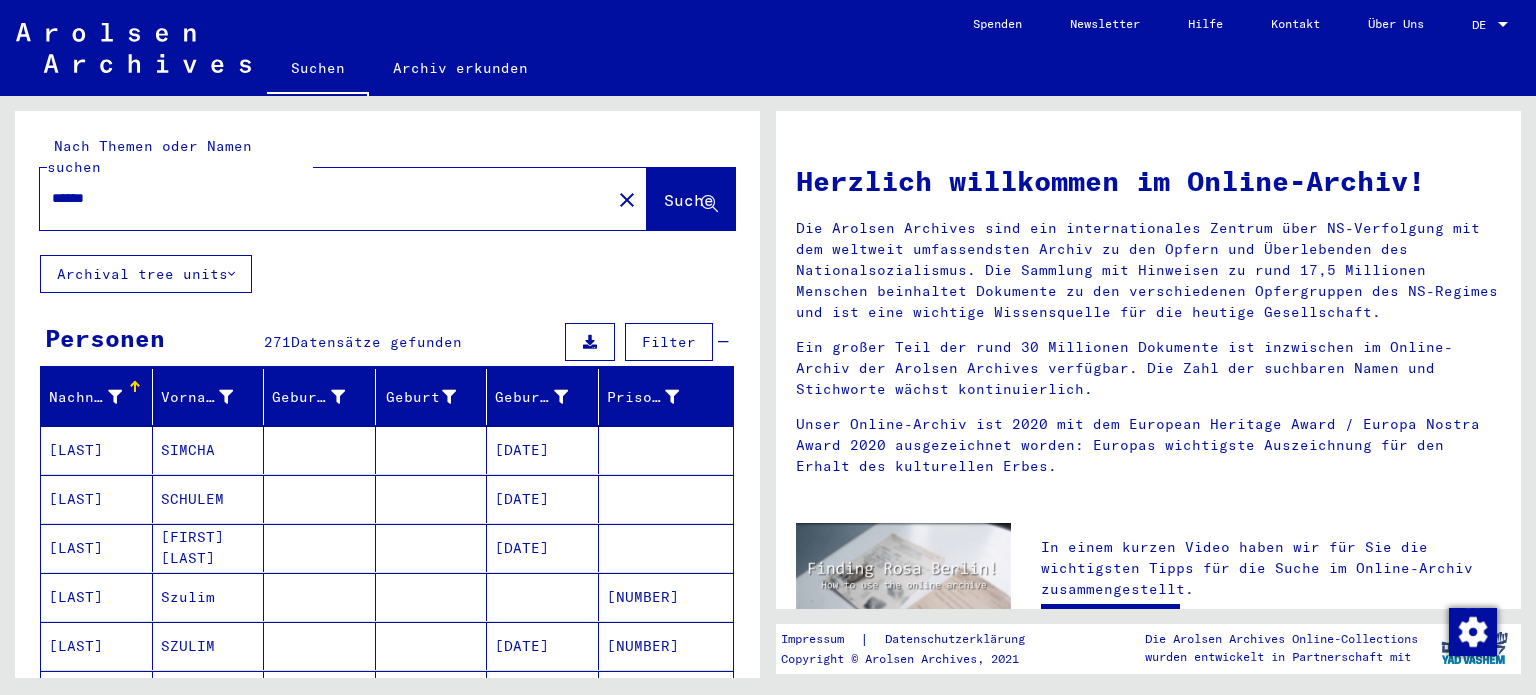 type on "******" 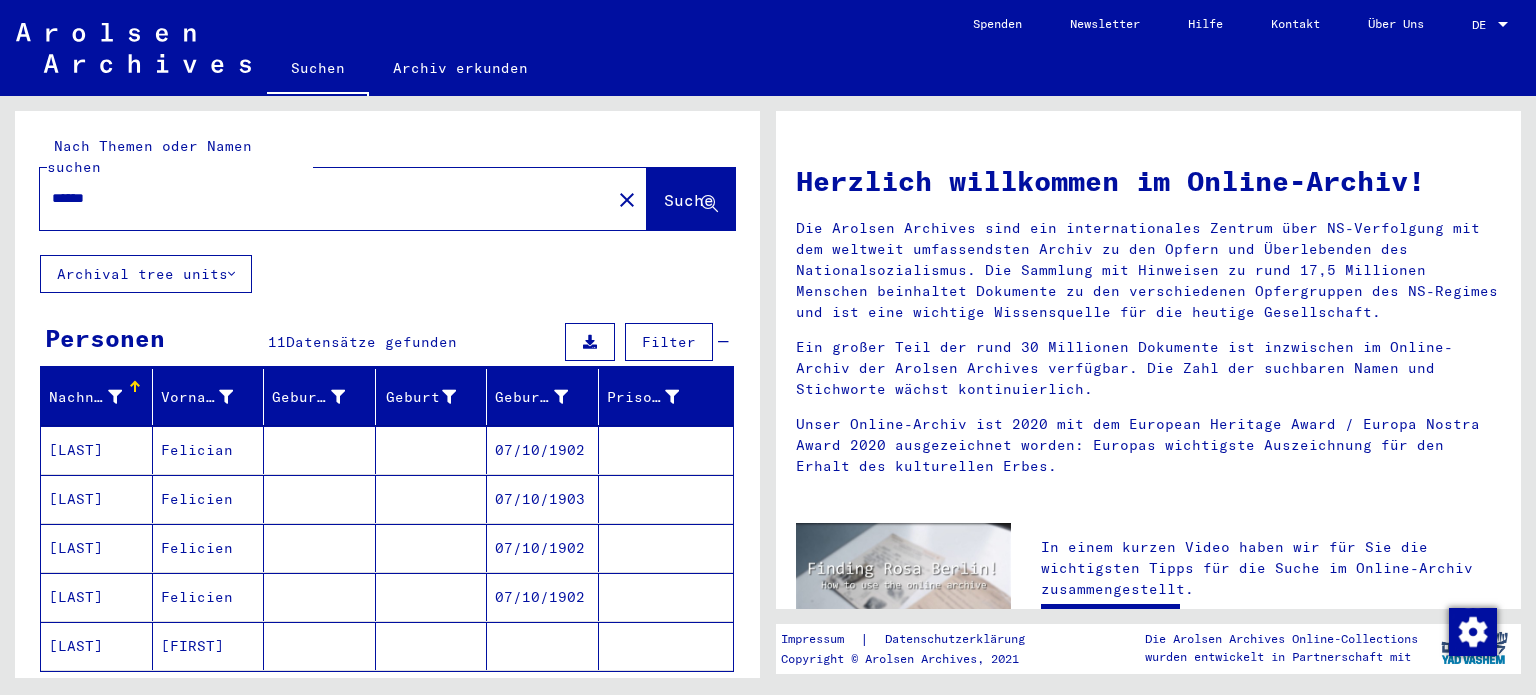 click on "Felicien" at bounding box center (209, 548) 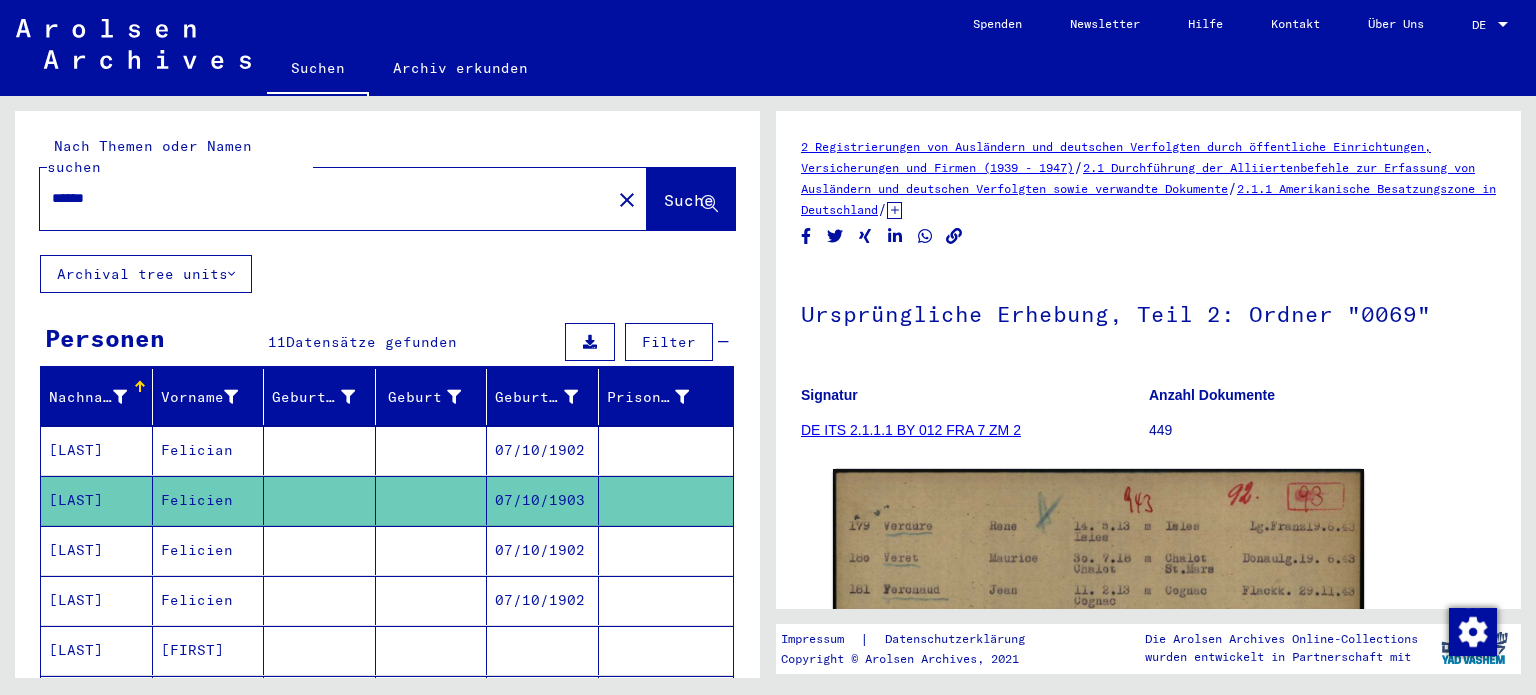scroll, scrollTop: 0, scrollLeft: 0, axis: both 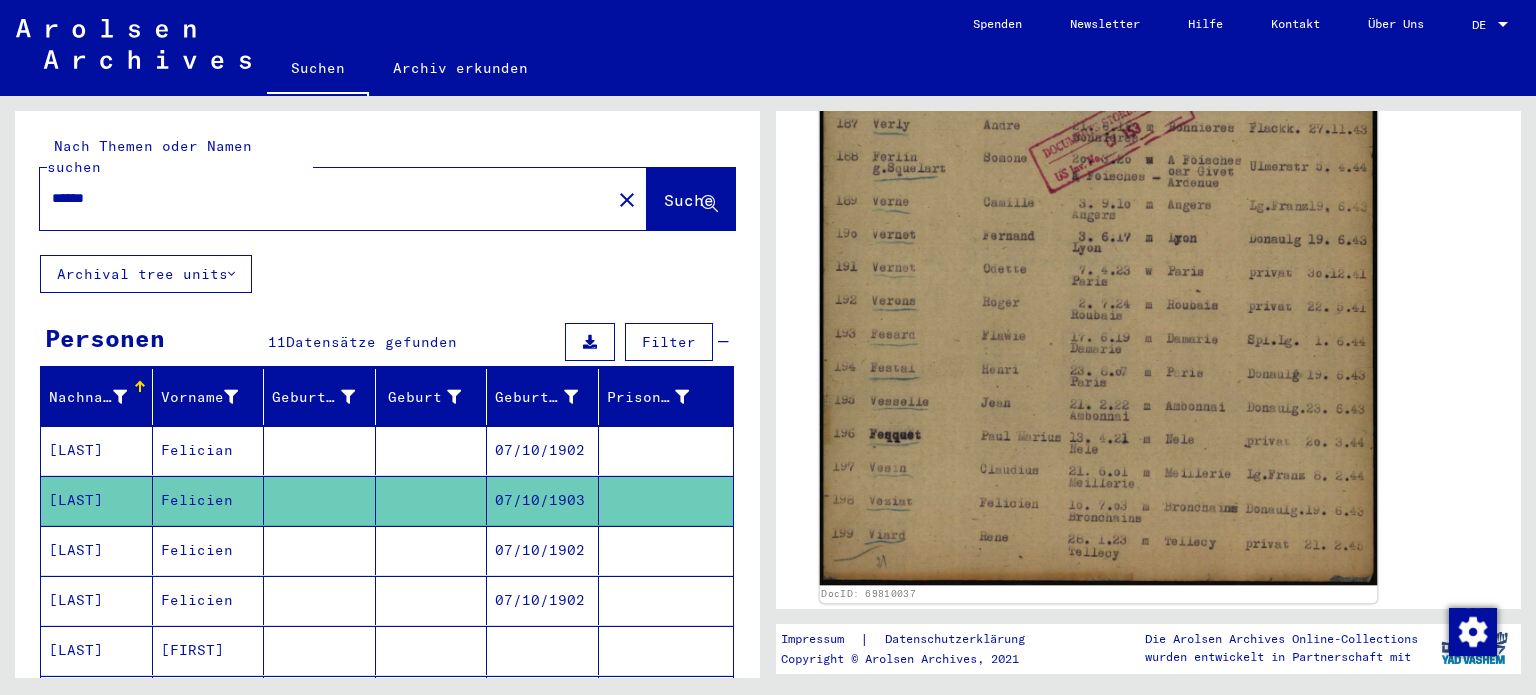 drag, startPoint x: 1108, startPoint y: 514, endPoint x: 1035, endPoint y: 513, distance: 73.00685 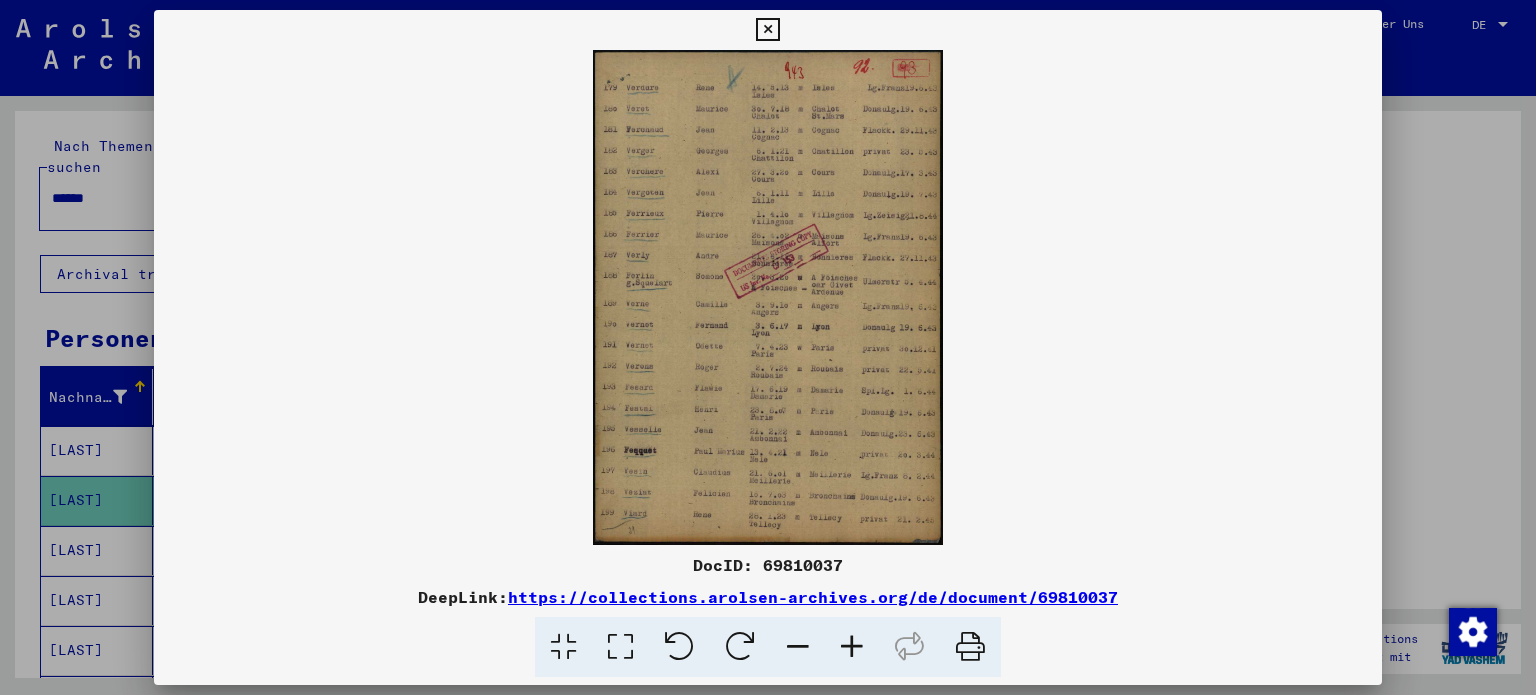 click at bounding box center [852, 647] 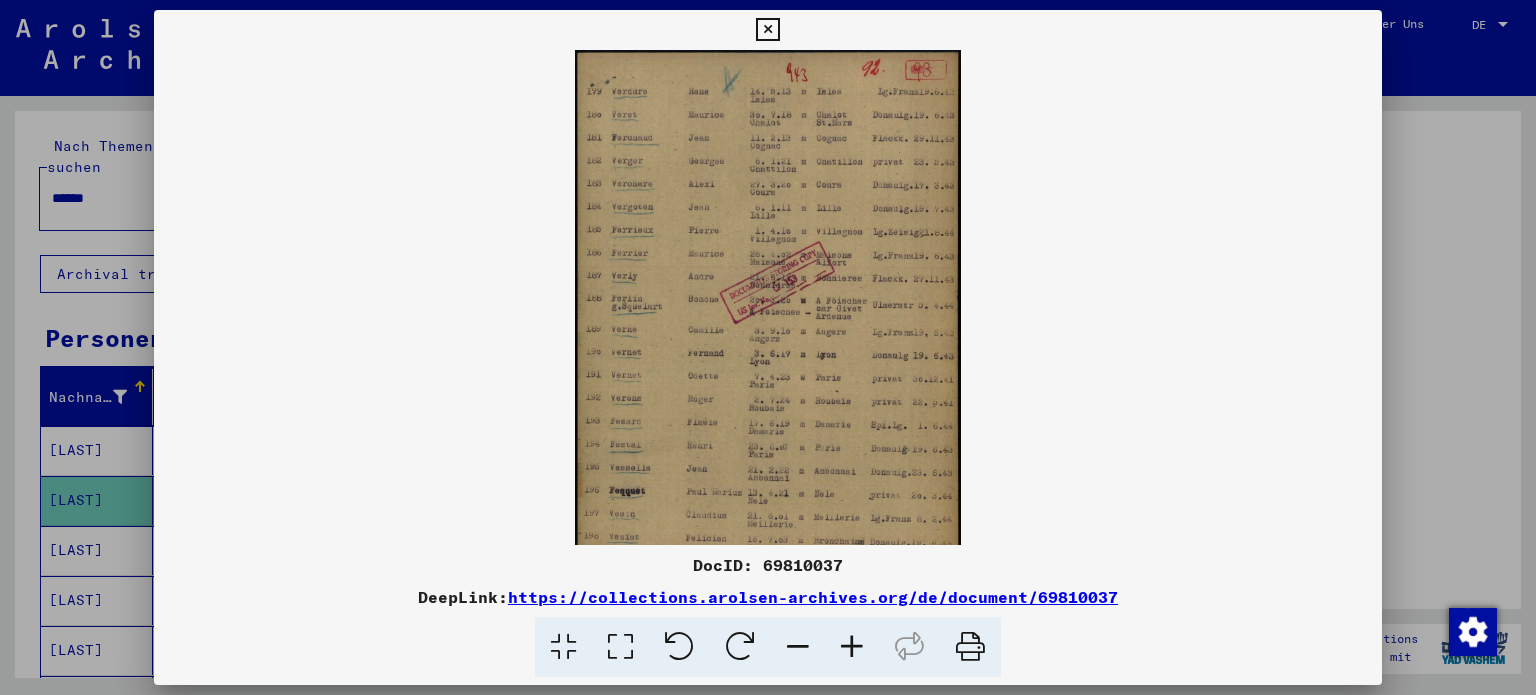click at bounding box center [852, 647] 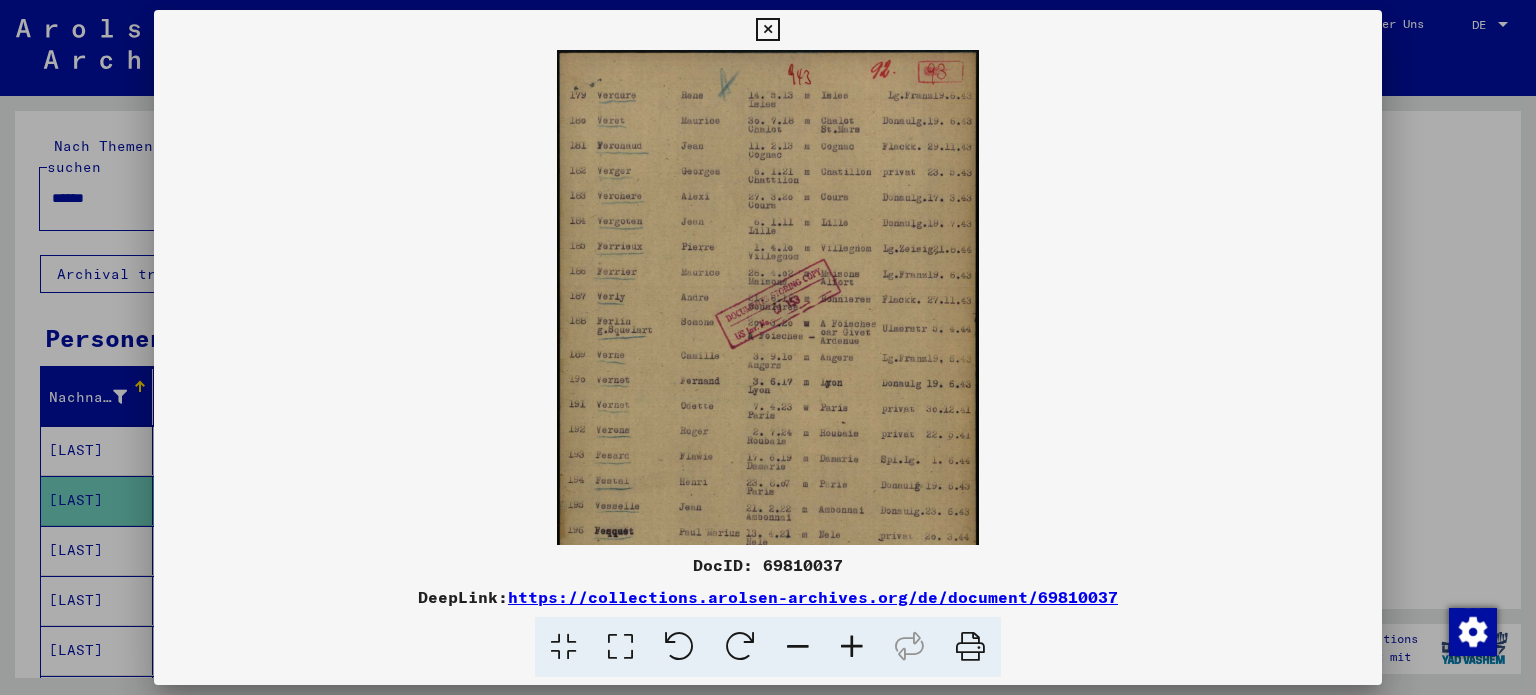 click at bounding box center [852, 647] 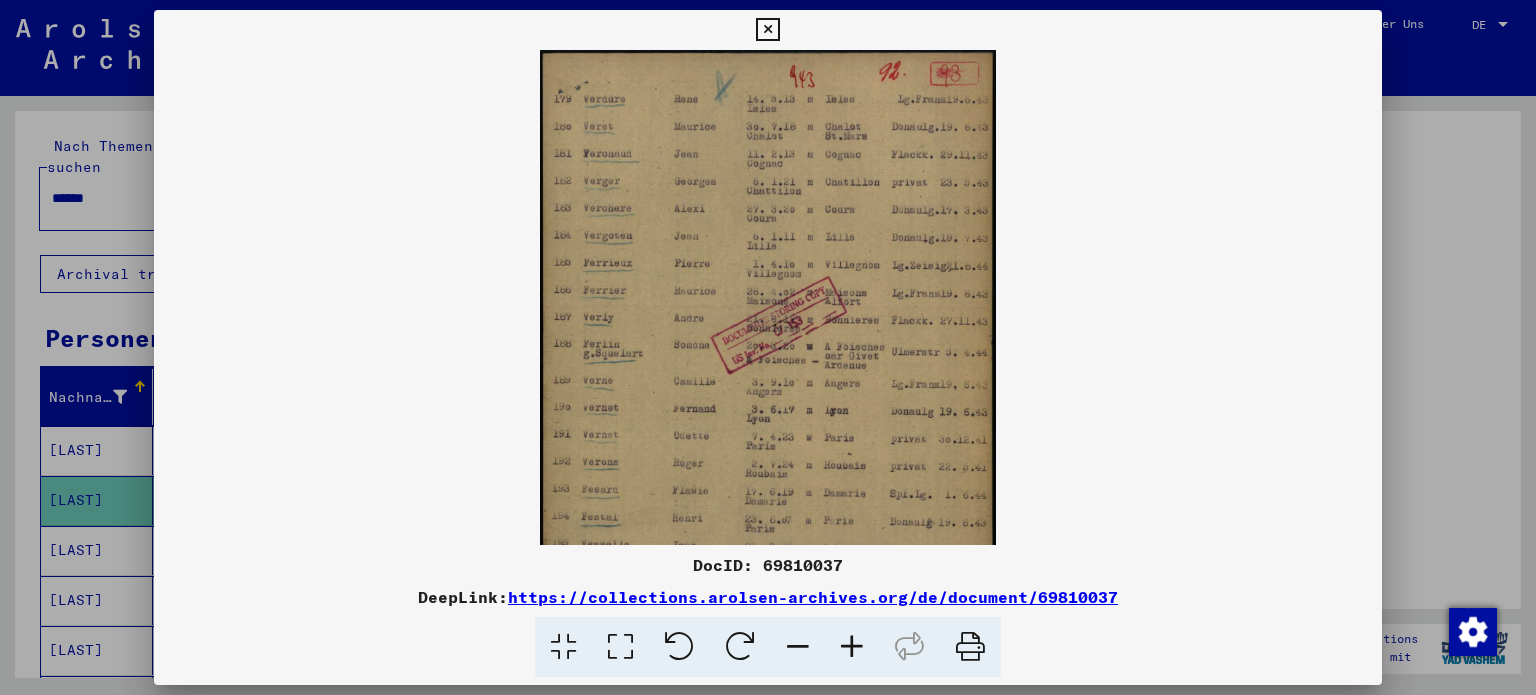click at bounding box center (852, 647) 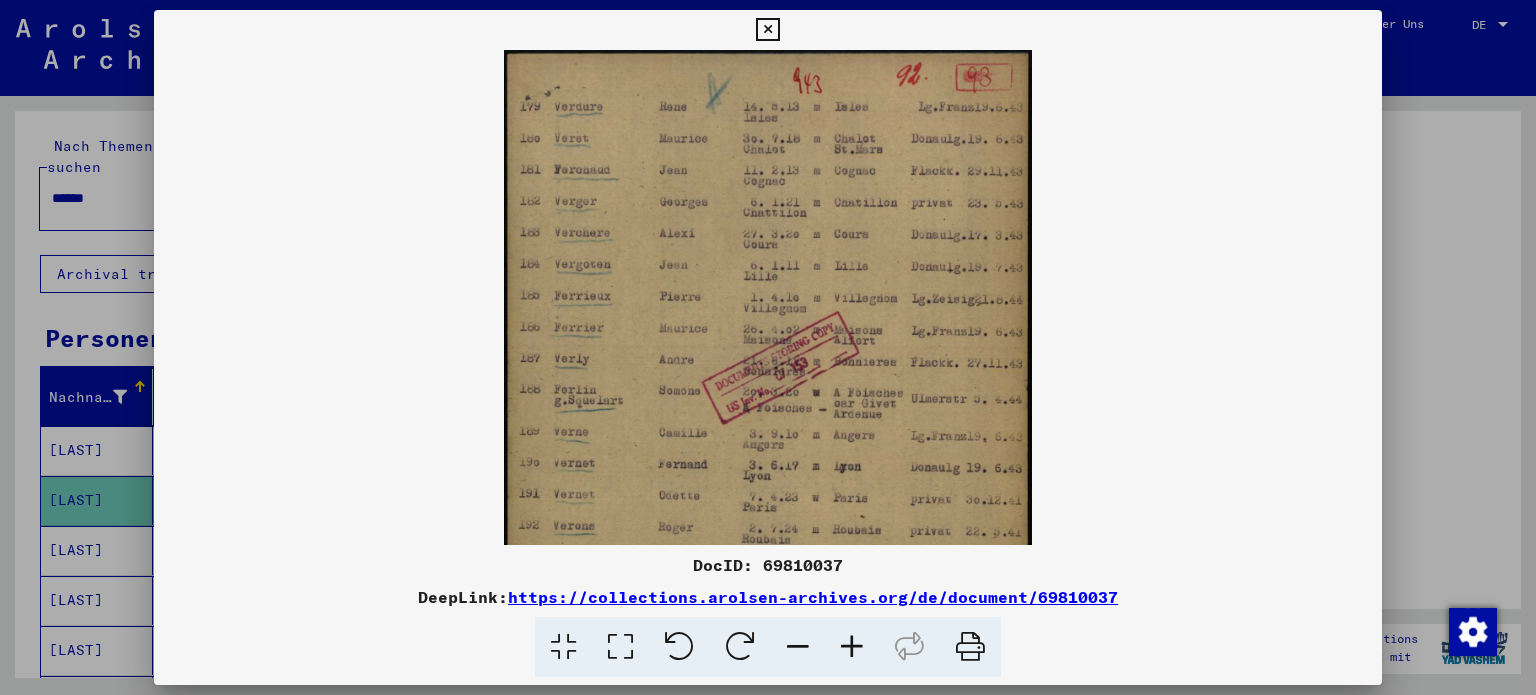 click at bounding box center [852, 647] 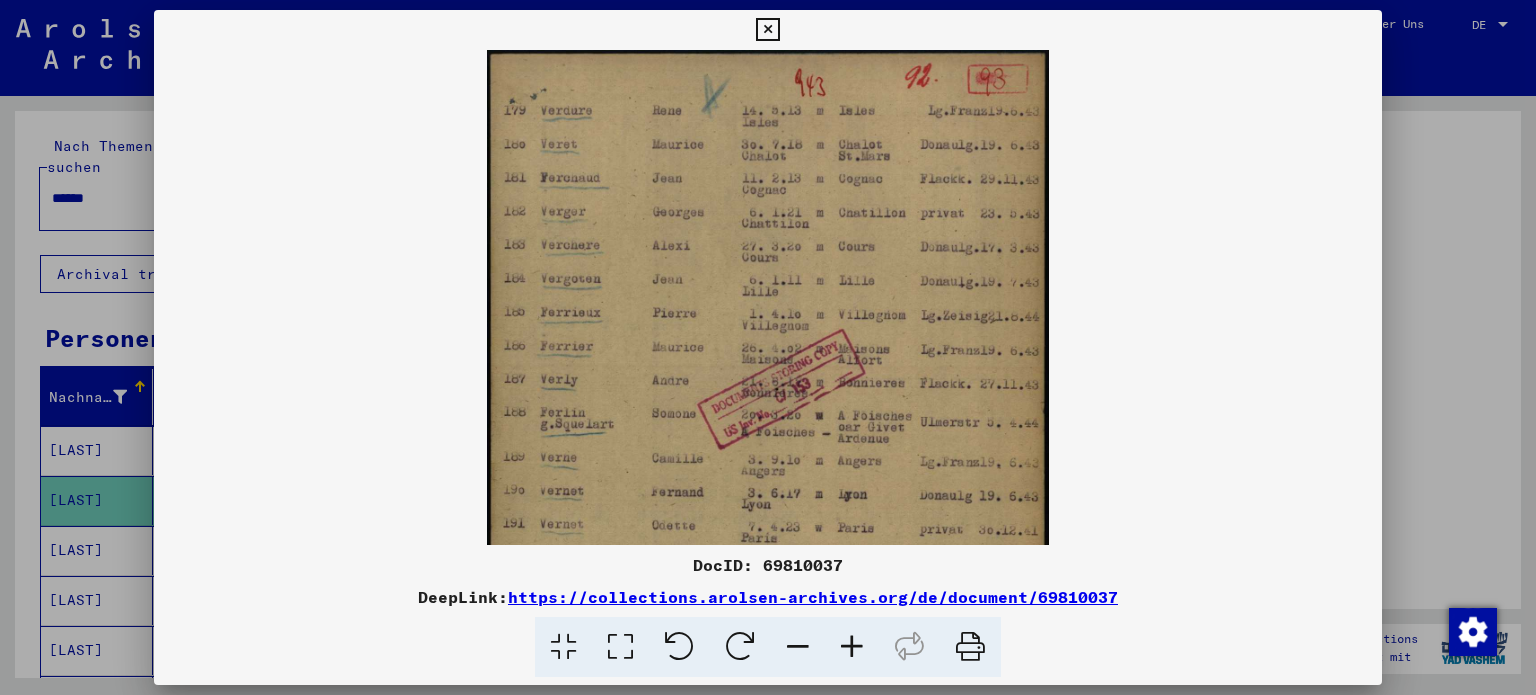 click at bounding box center (852, 647) 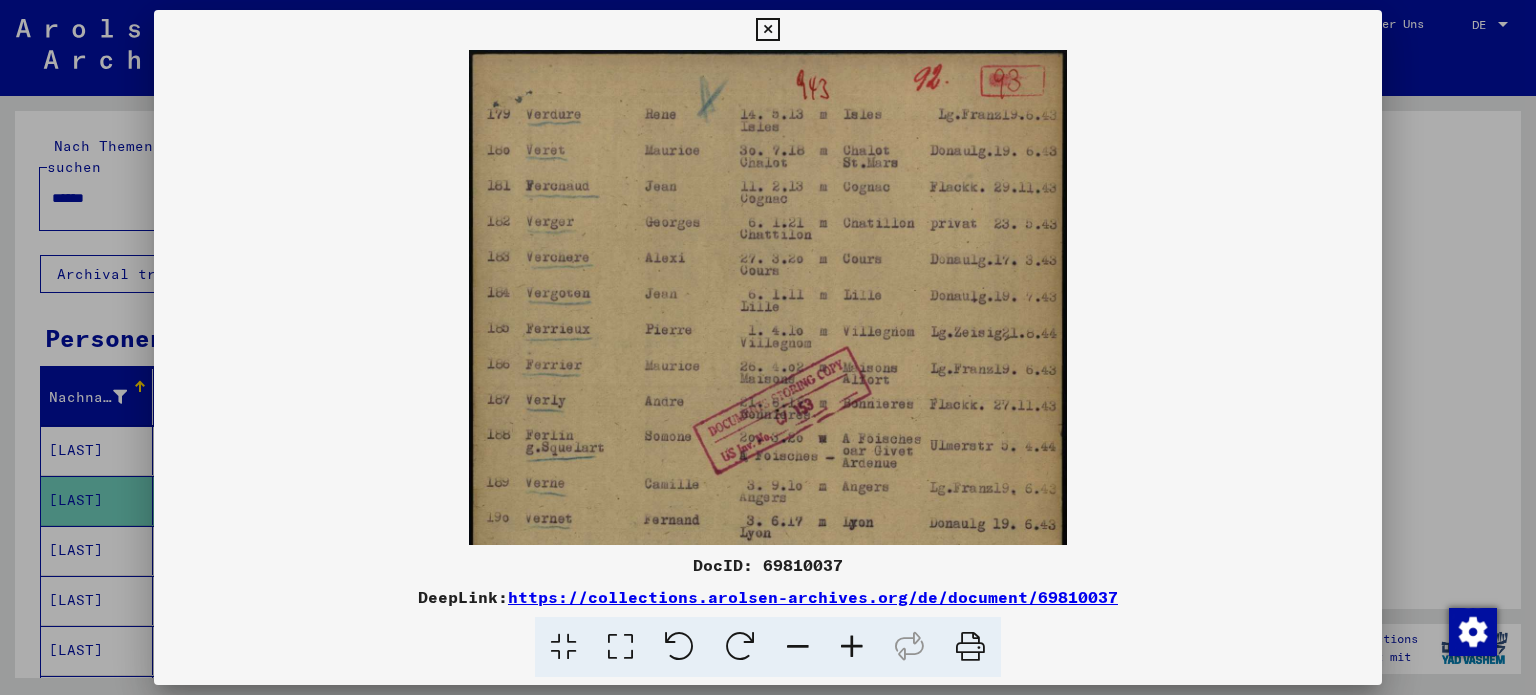 click at bounding box center [852, 647] 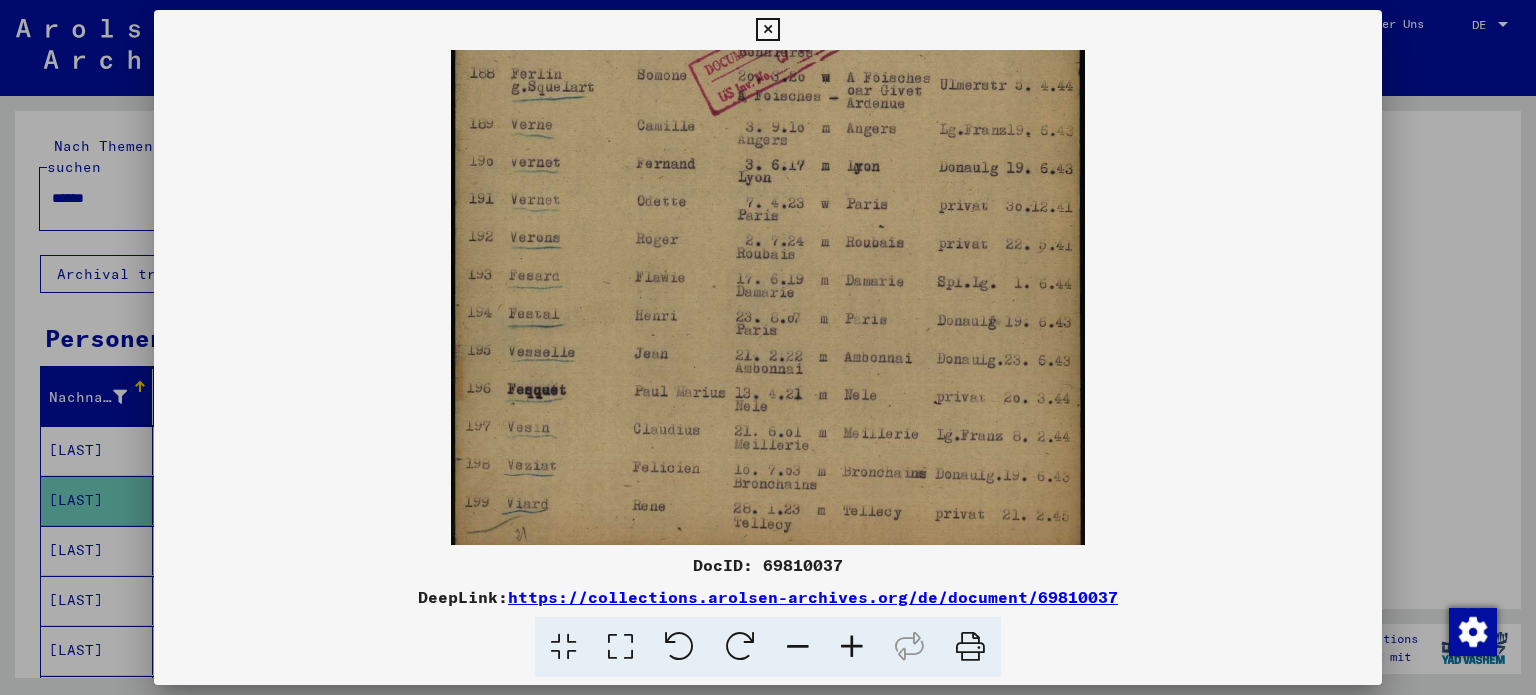 scroll, scrollTop: 400, scrollLeft: 0, axis: vertical 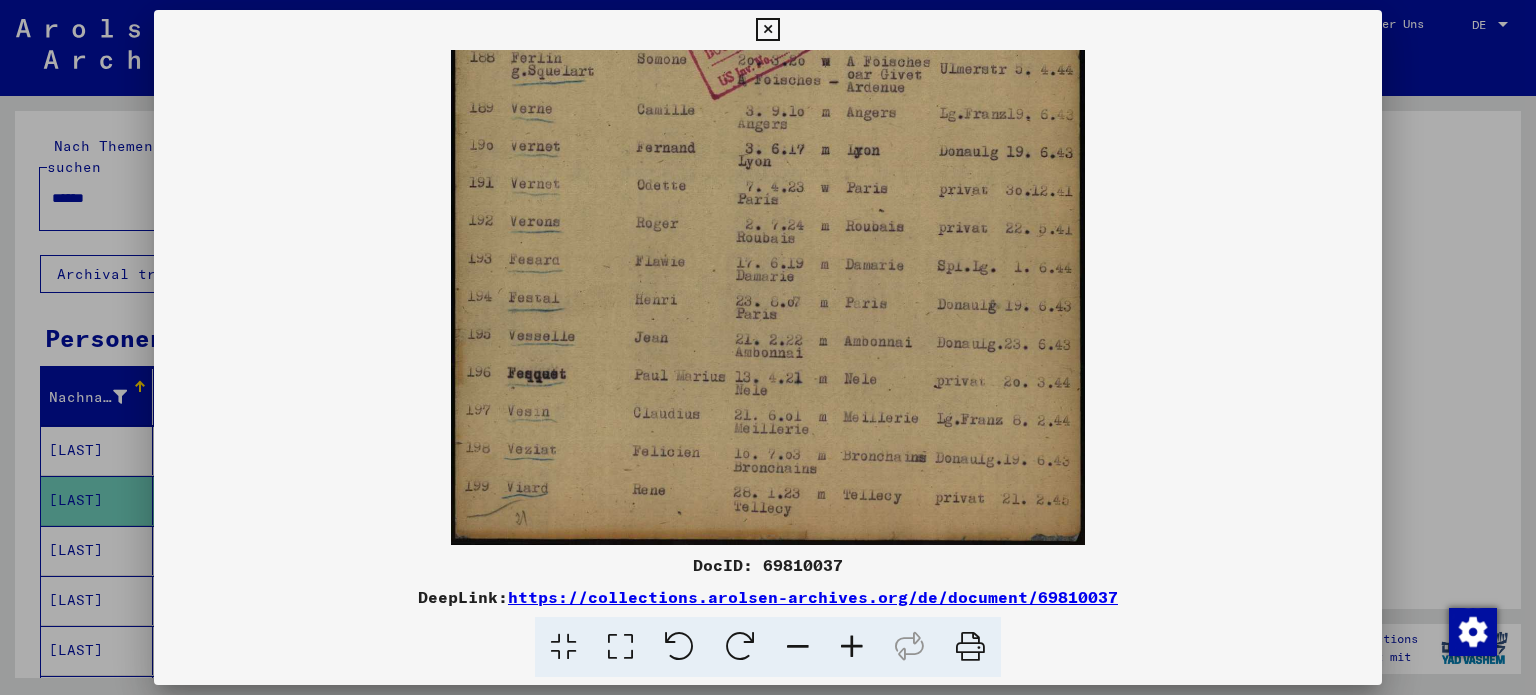drag, startPoint x: 870, startPoint y: 452, endPoint x: 739, endPoint y: -71, distance: 539.15674 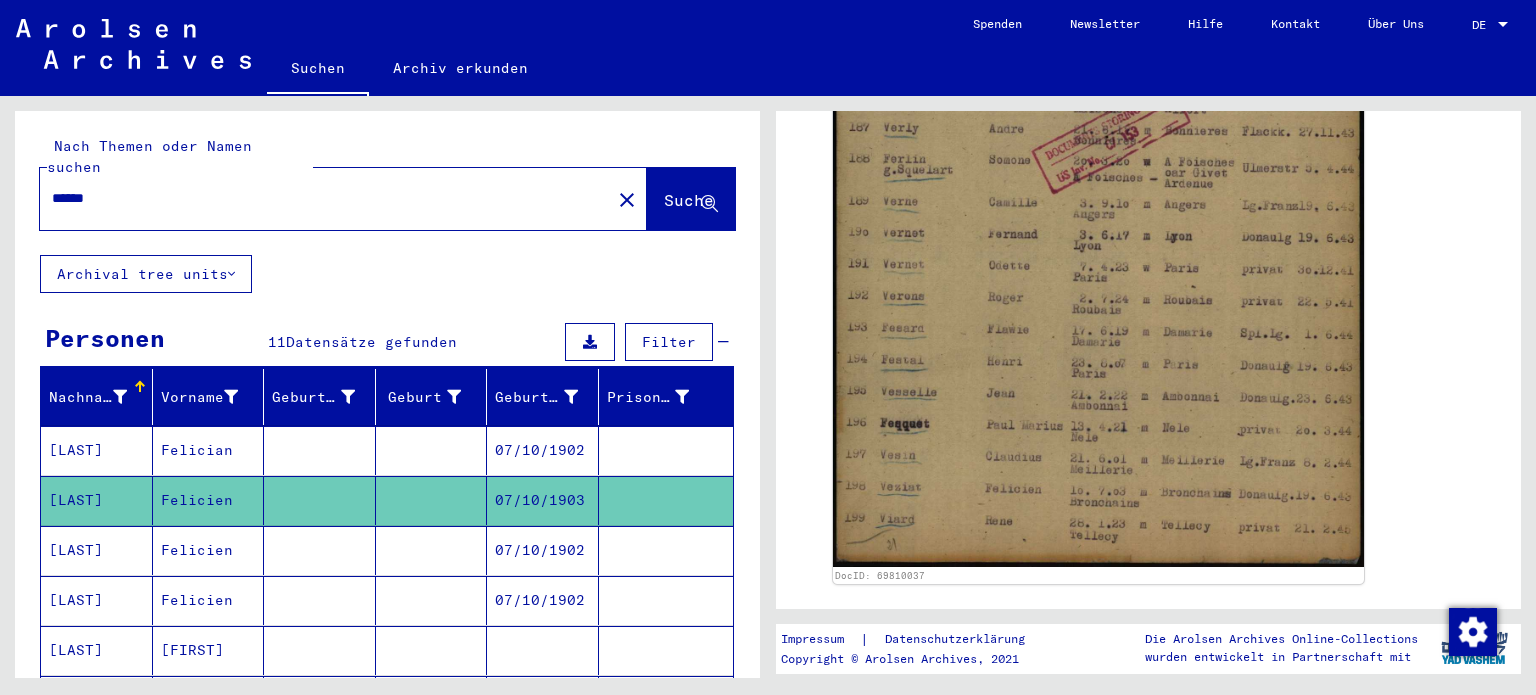 click on "Felicien" at bounding box center (209, 600) 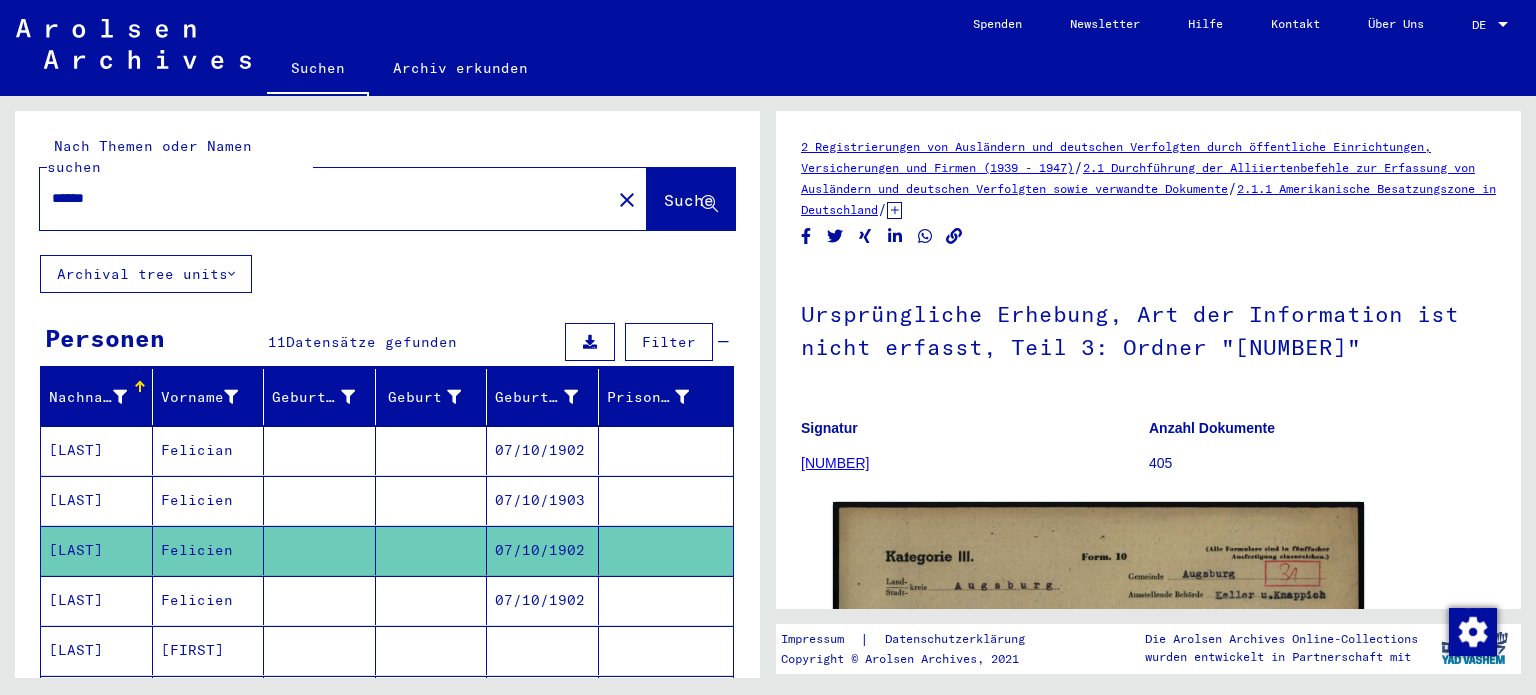 scroll, scrollTop: 0, scrollLeft: 0, axis: both 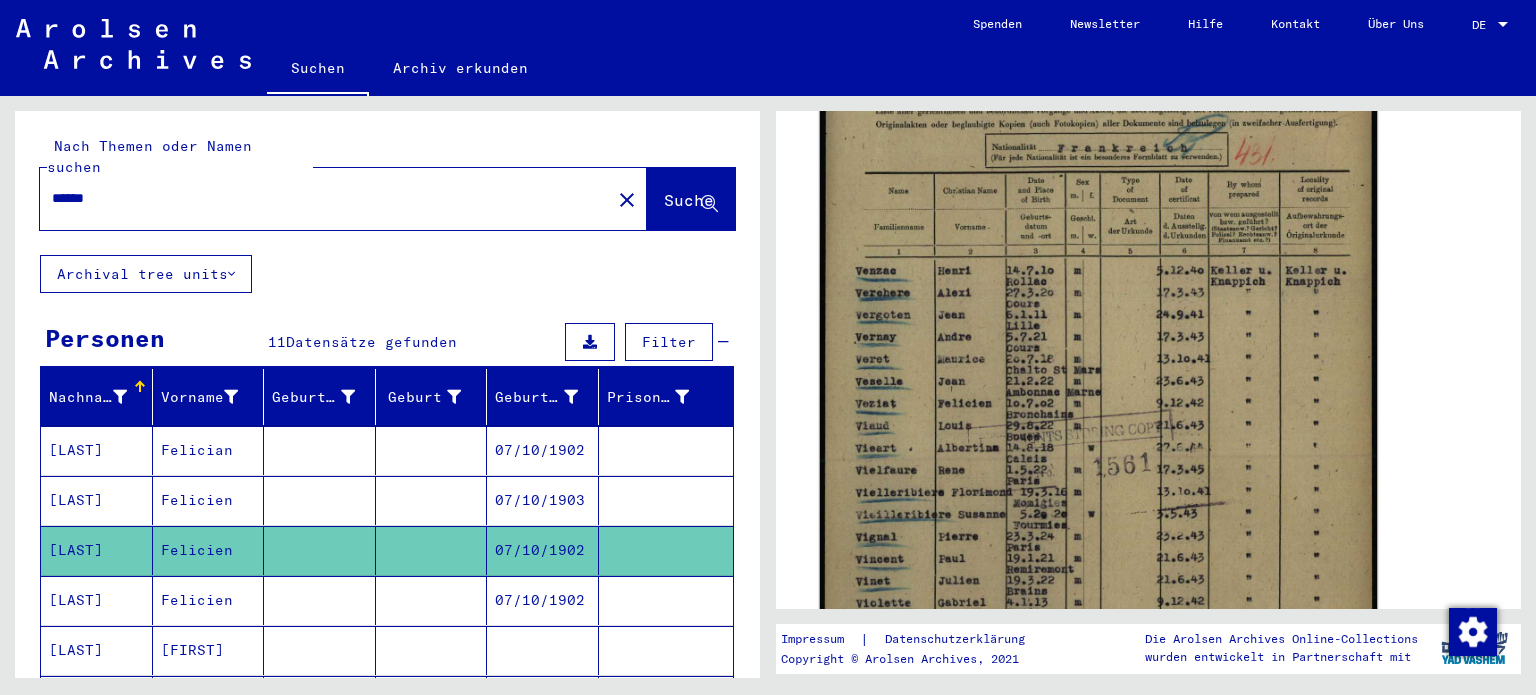click 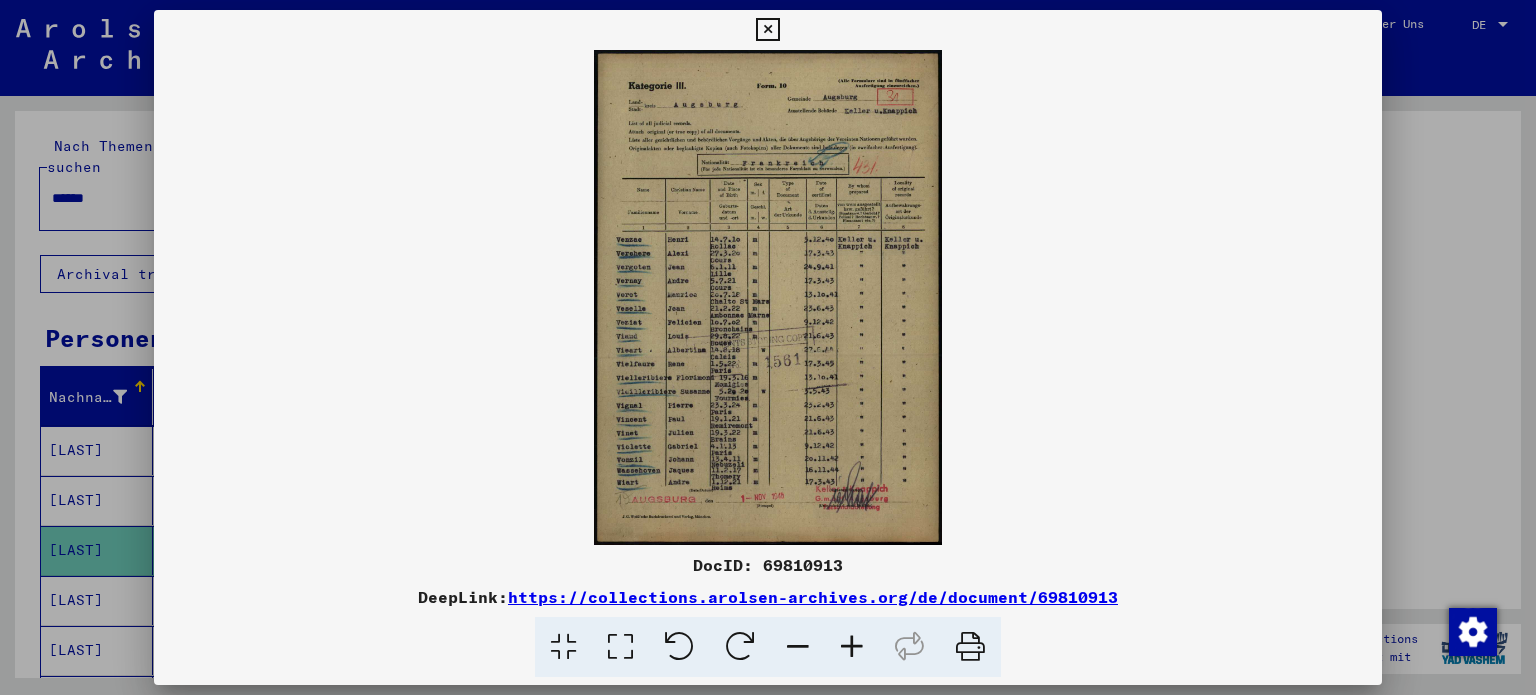 click at bounding box center (852, 647) 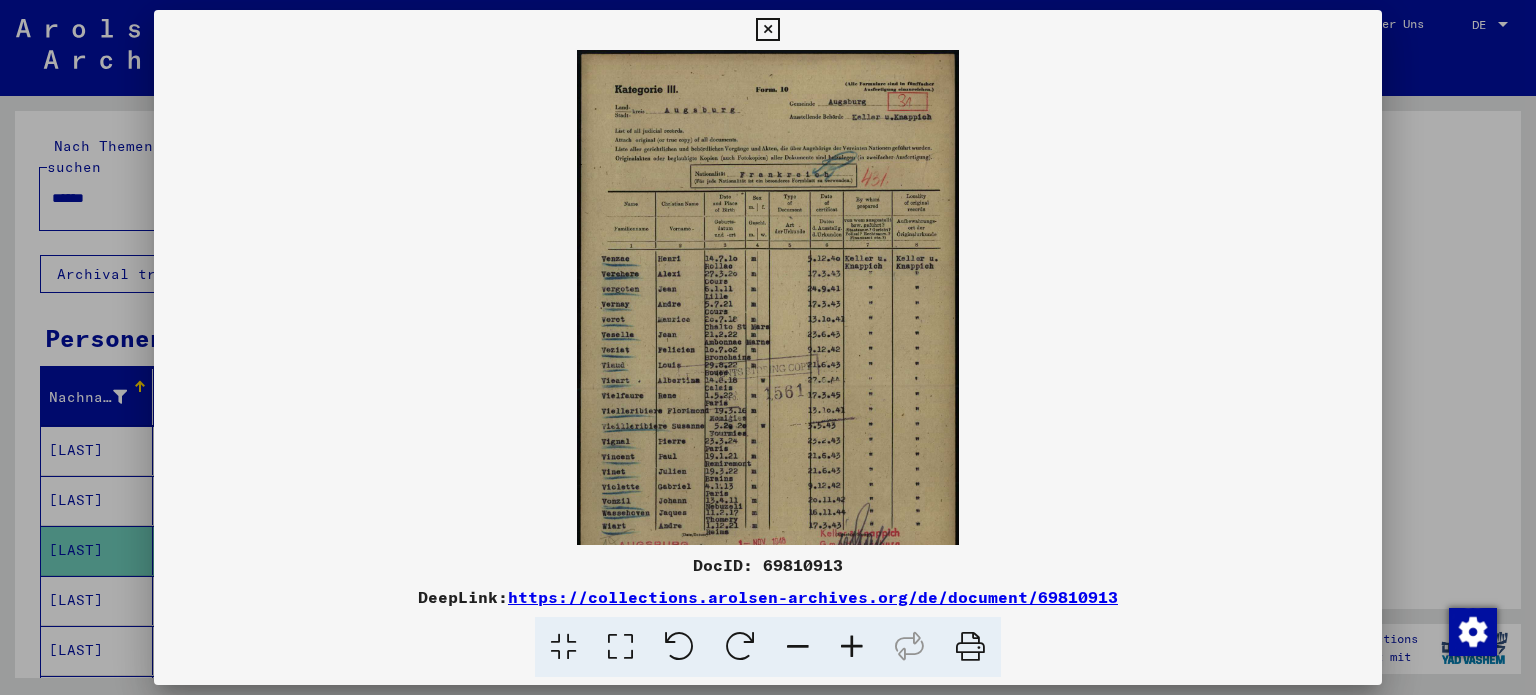 click at bounding box center (852, 647) 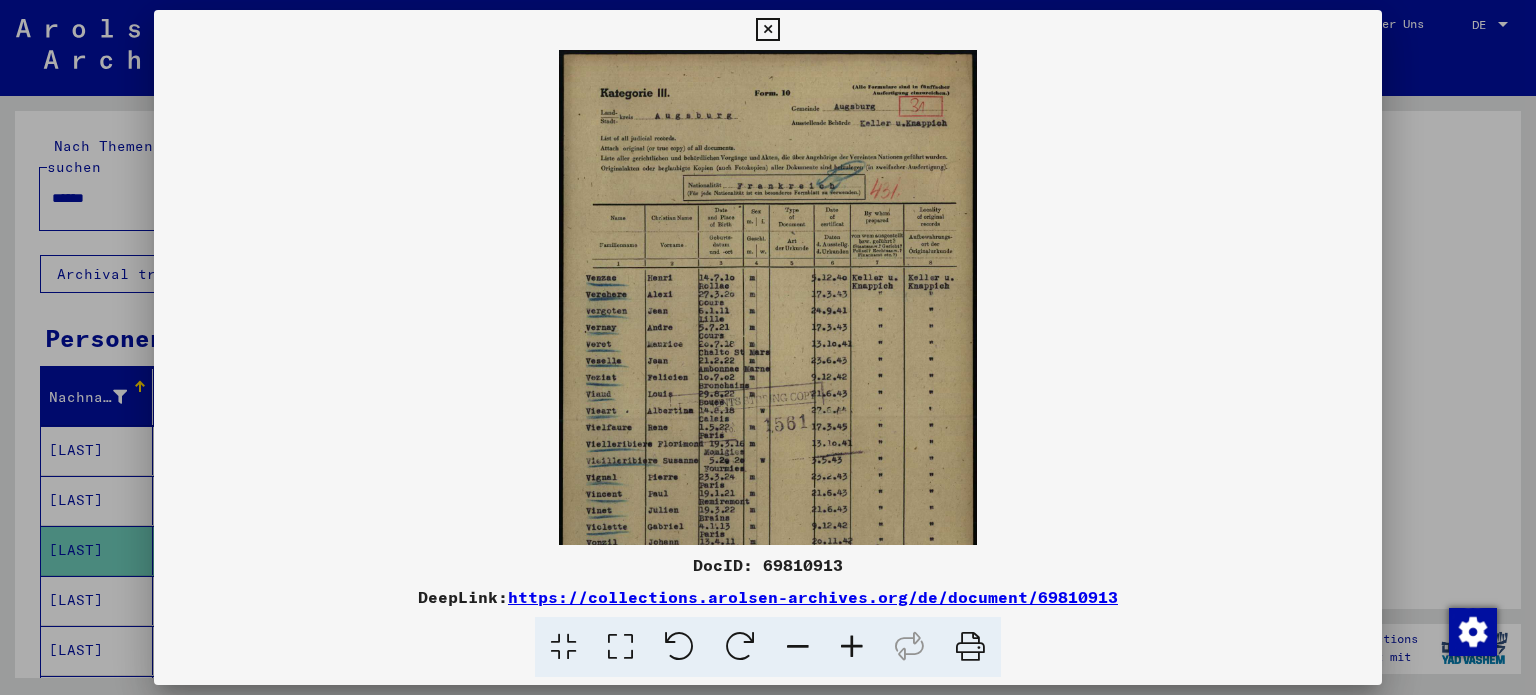 click at bounding box center (852, 647) 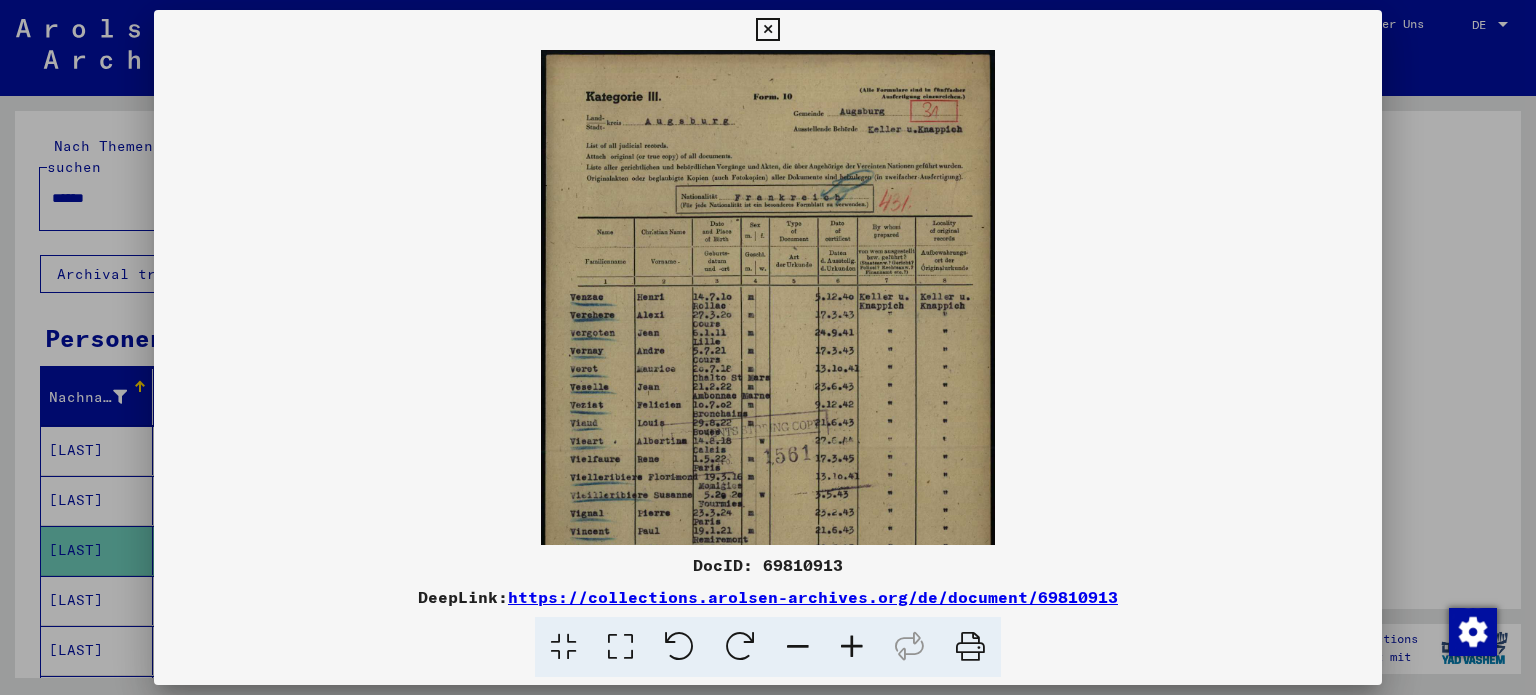 click at bounding box center [852, 647] 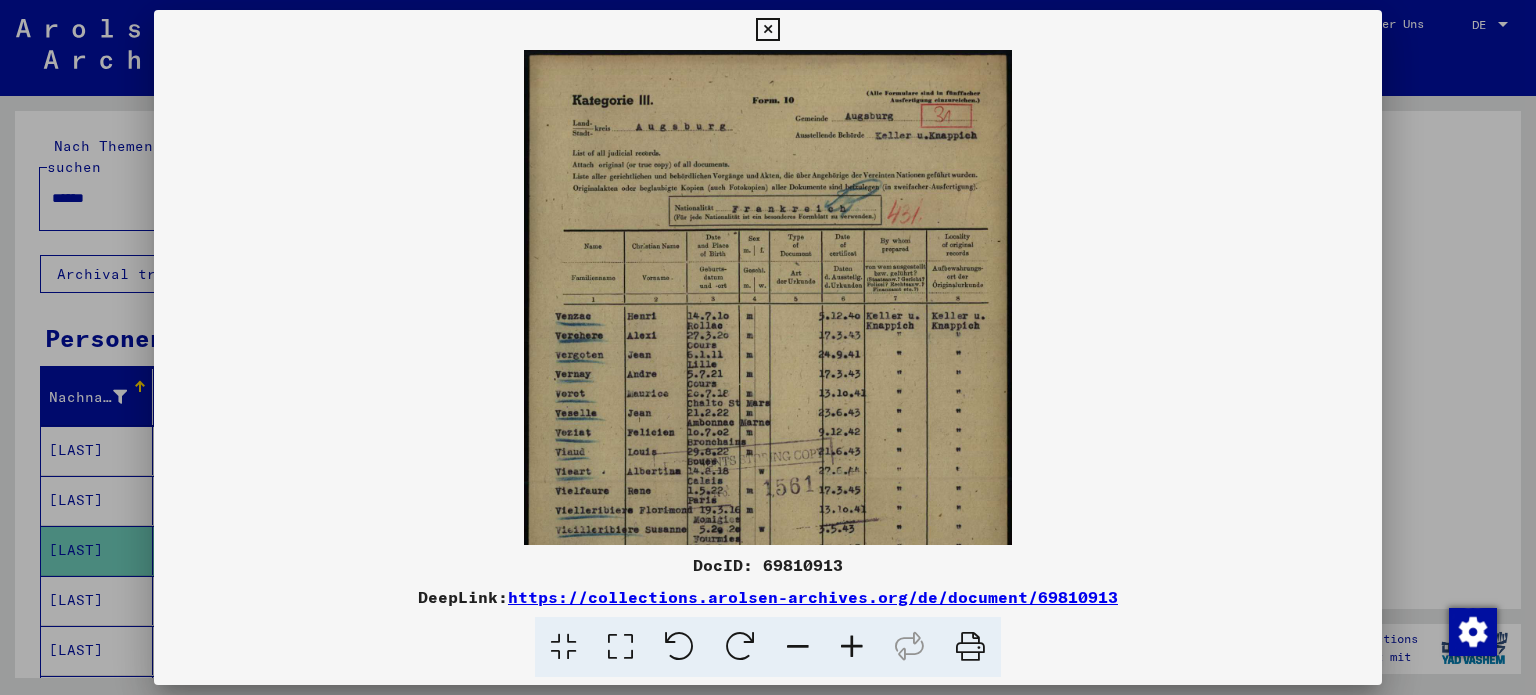 click at bounding box center (852, 647) 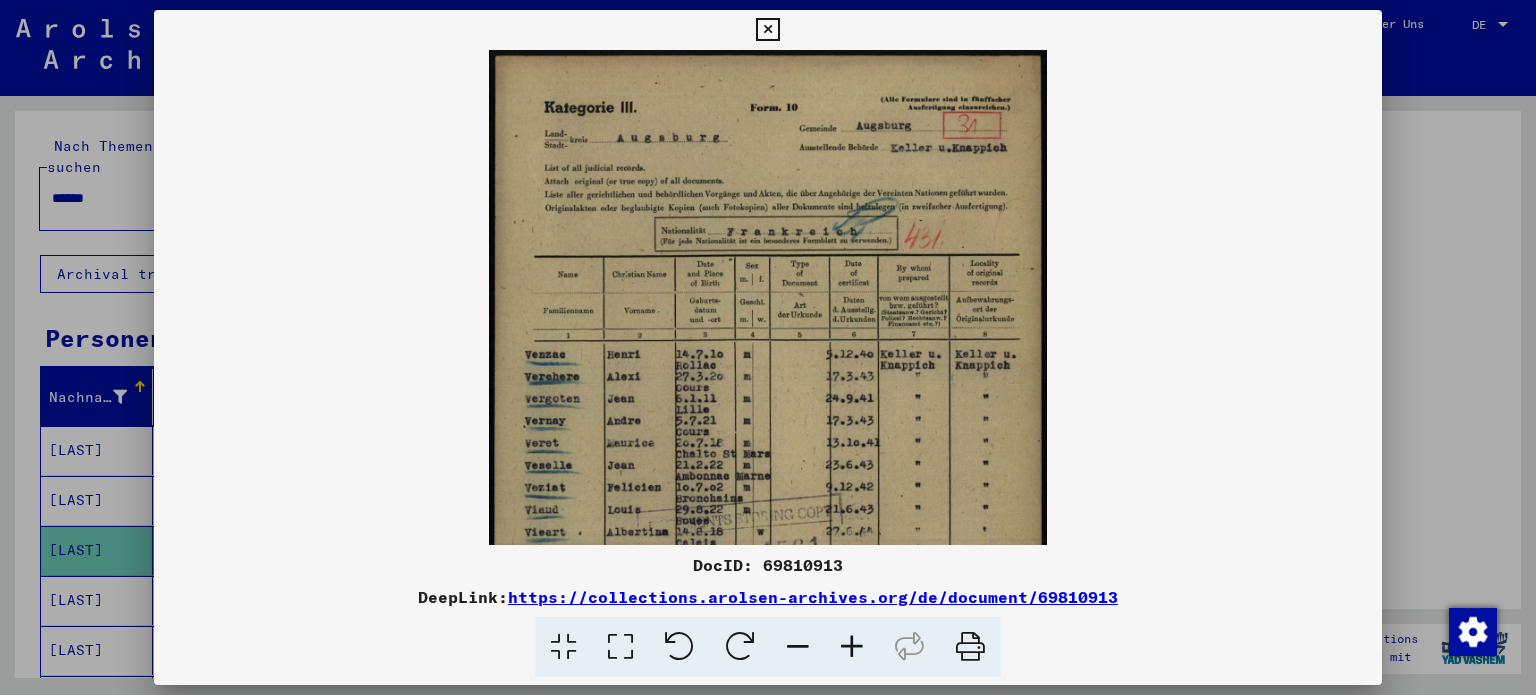 click at bounding box center (852, 647) 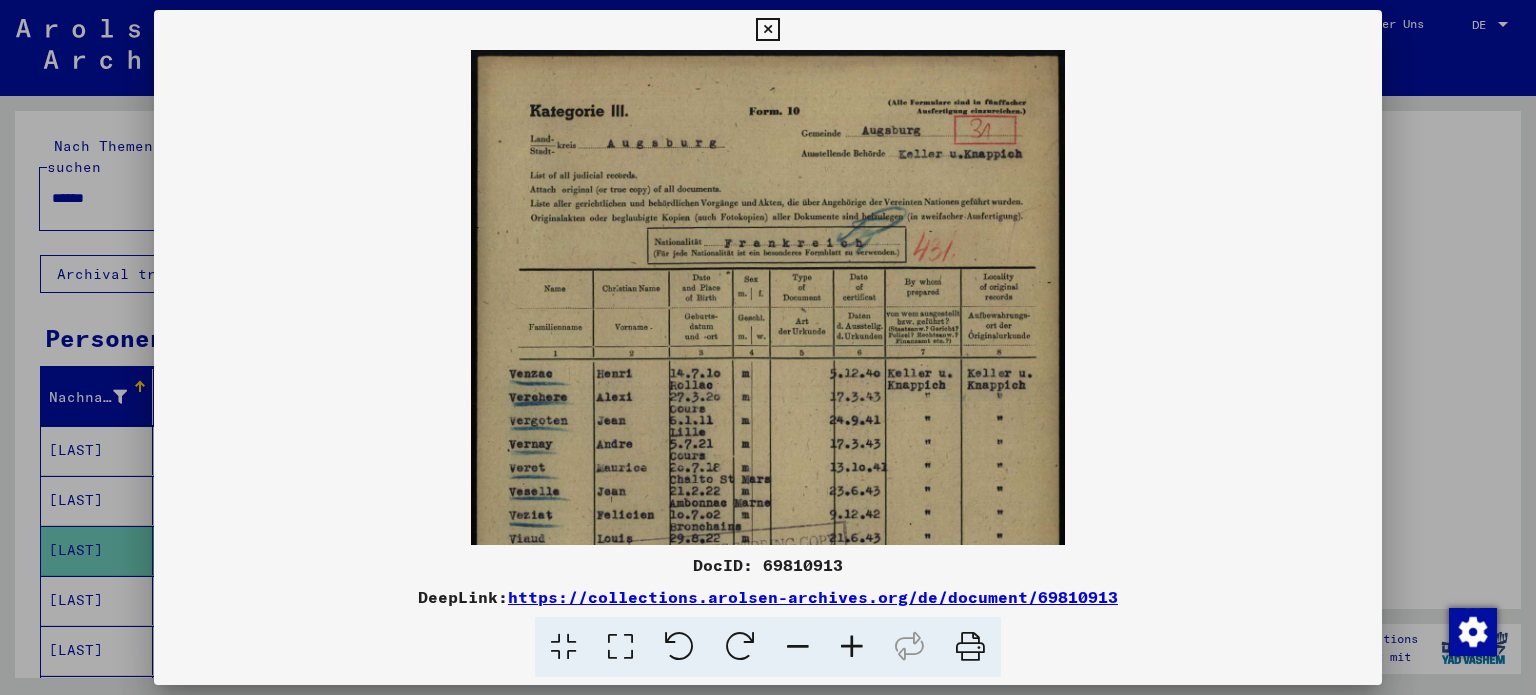click at bounding box center (852, 647) 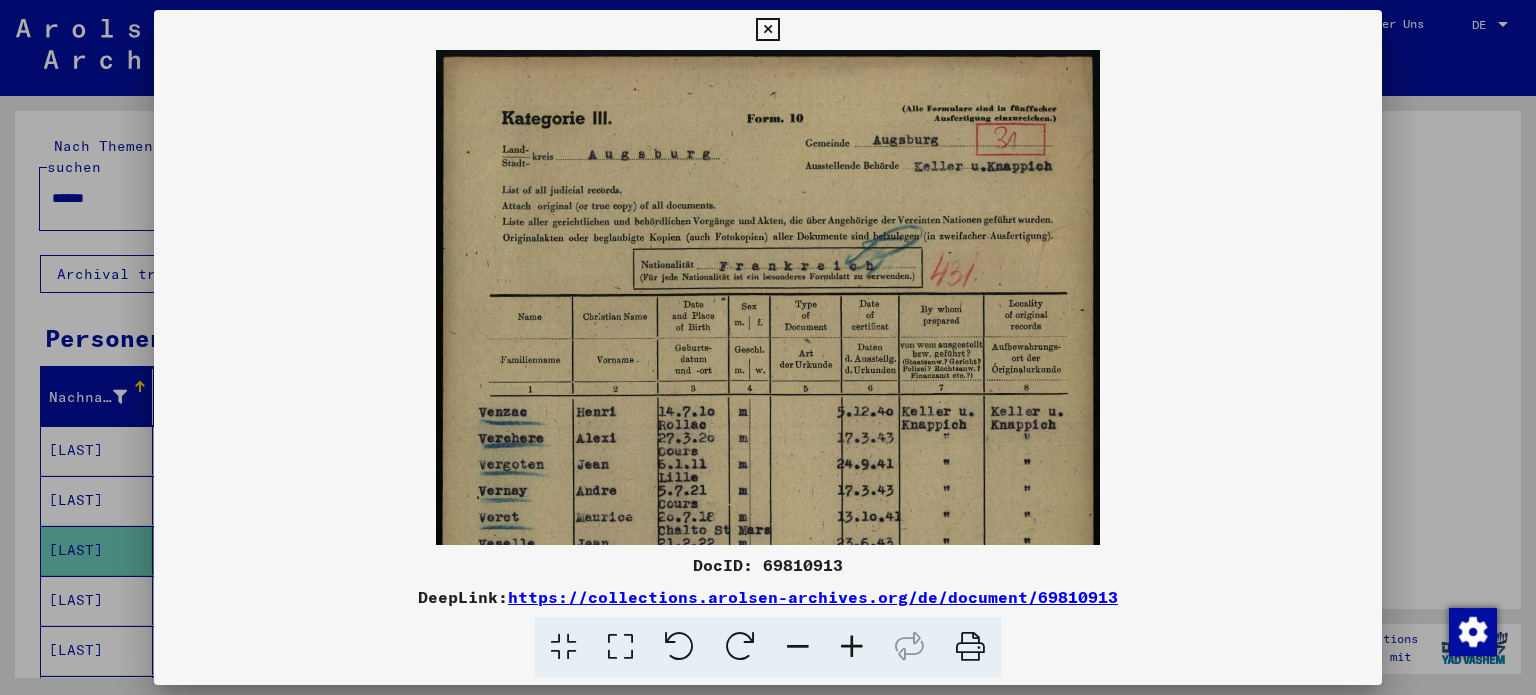 click at bounding box center [852, 647] 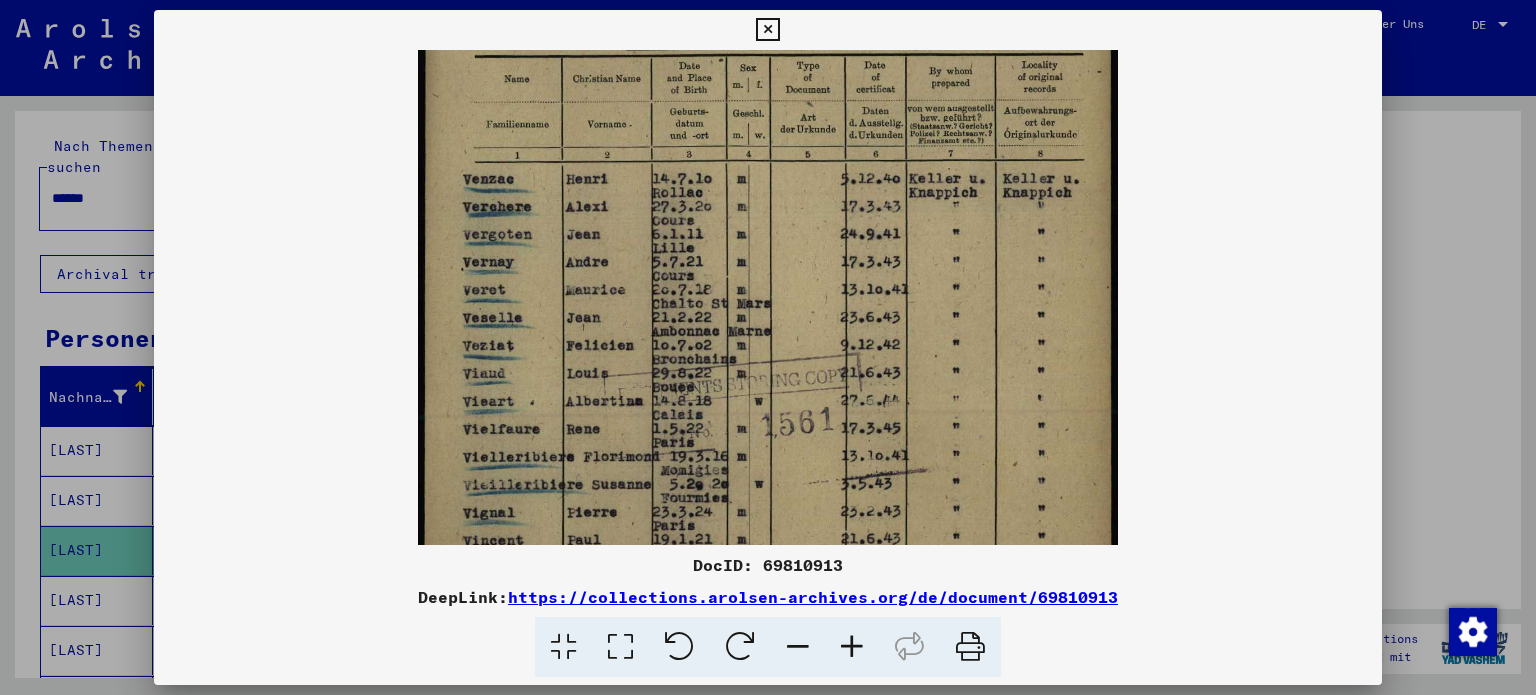 scroll, scrollTop: 253, scrollLeft: 0, axis: vertical 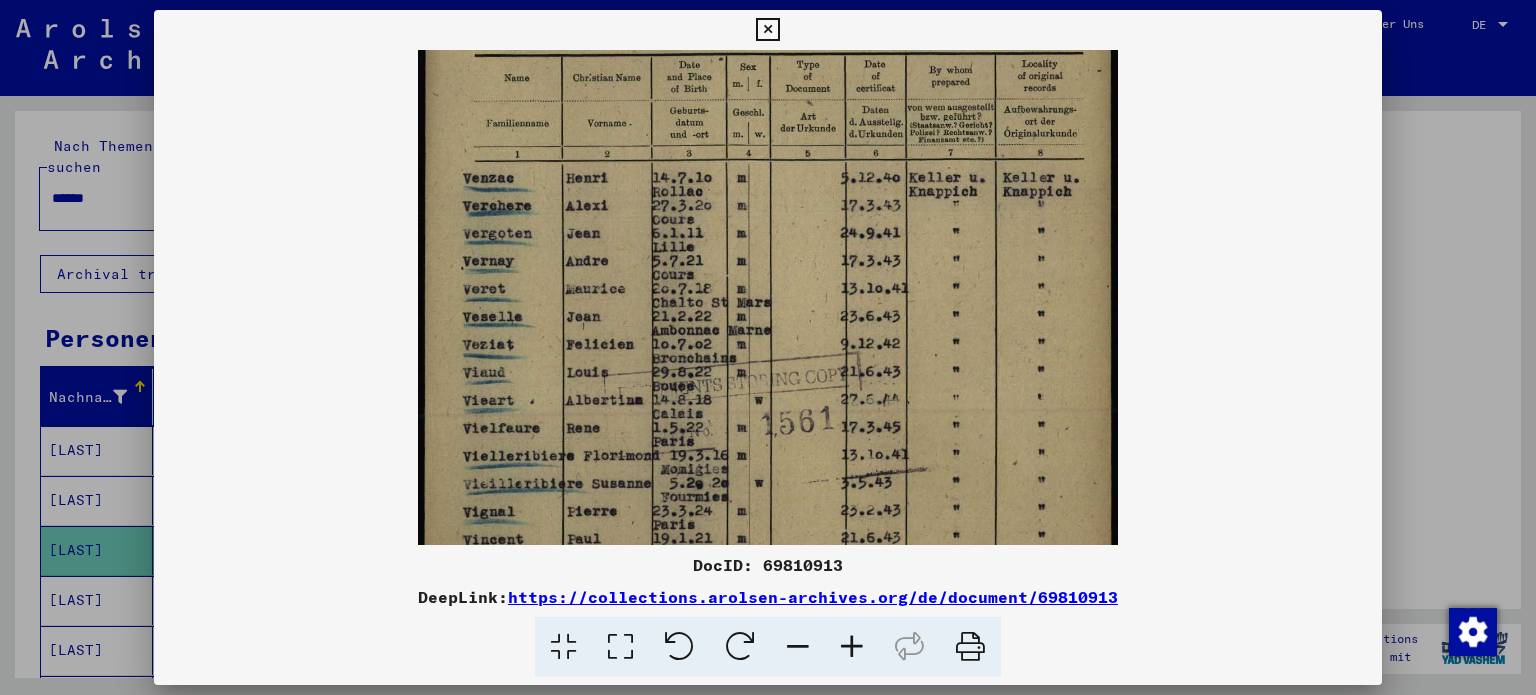 drag, startPoint x: 672, startPoint y: 487, endPoint x: 657, endPoint y: 240, distance: 247.45505 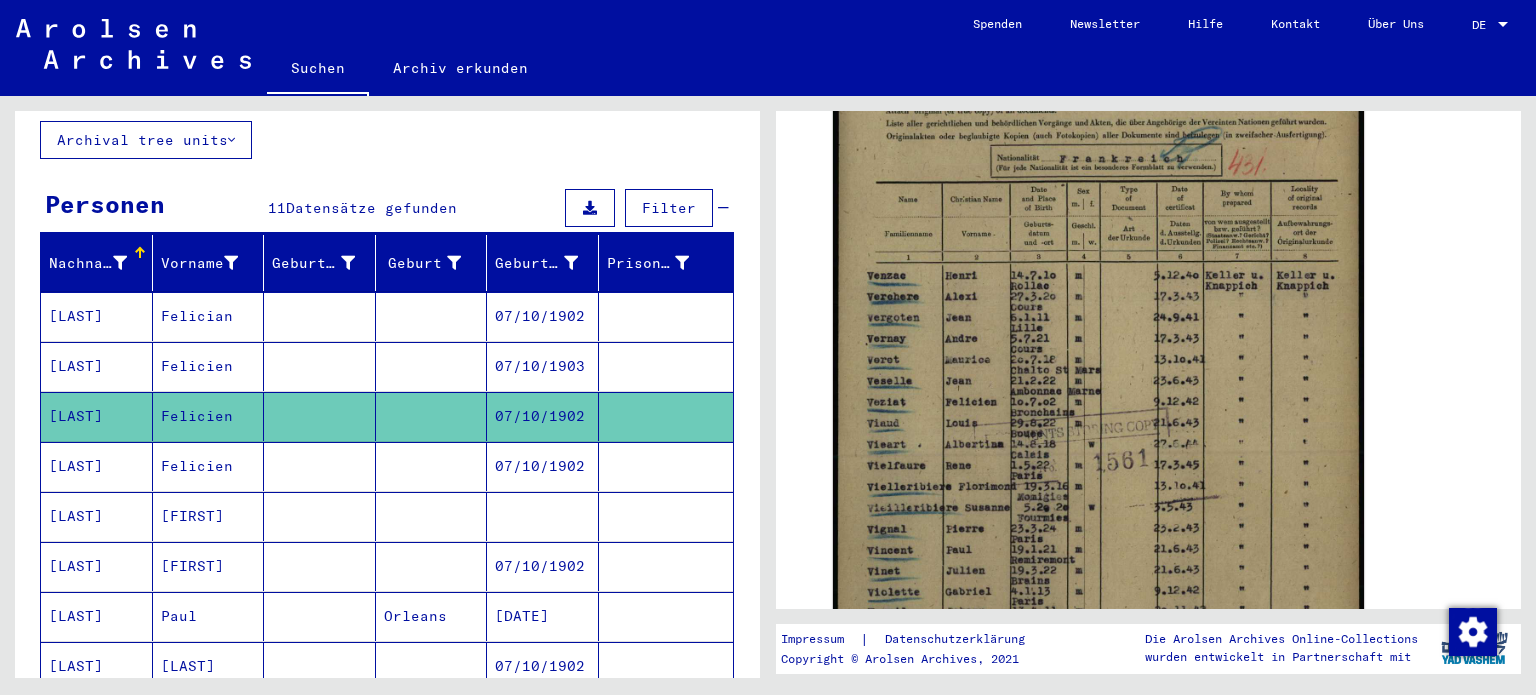 scroll, scrollTop: 136, scrollLeft: 0, axis: vertical 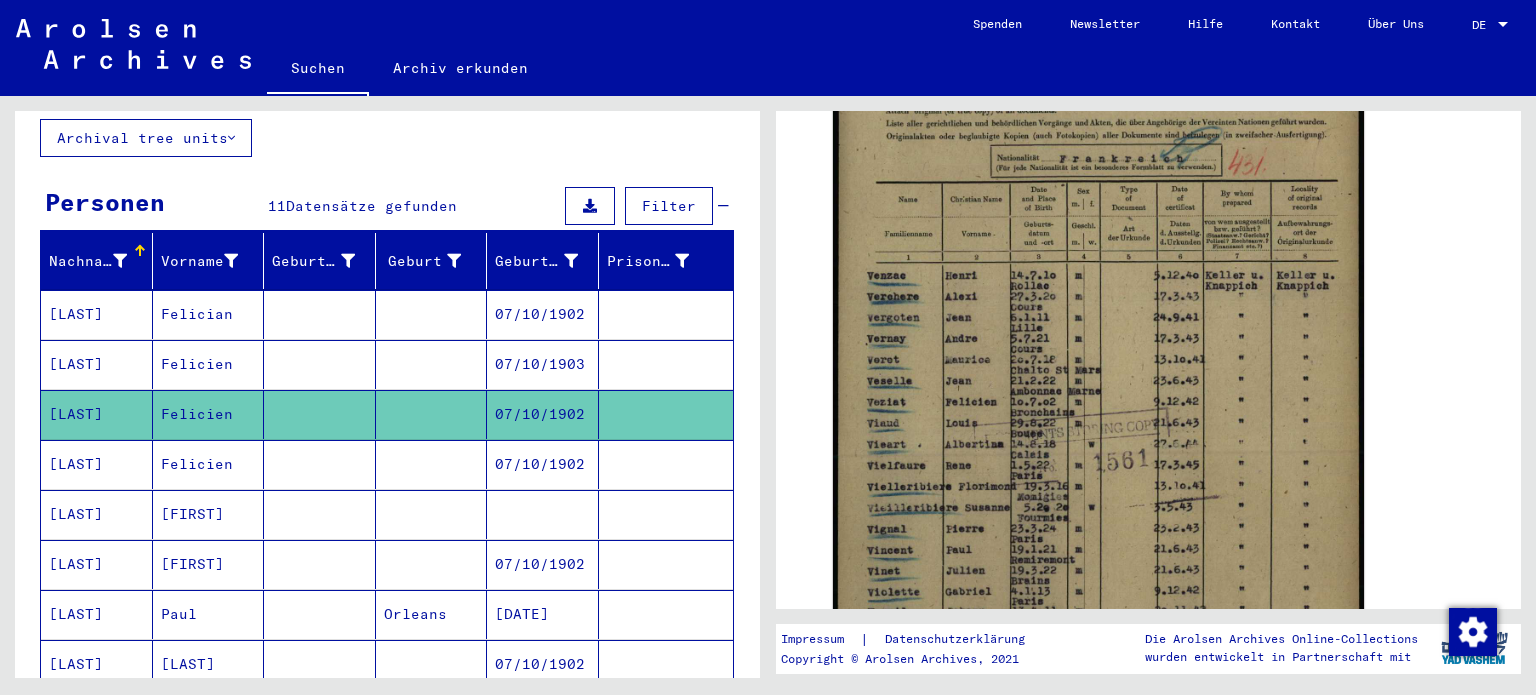 click on "Paul" at bounding box center [209, 664] 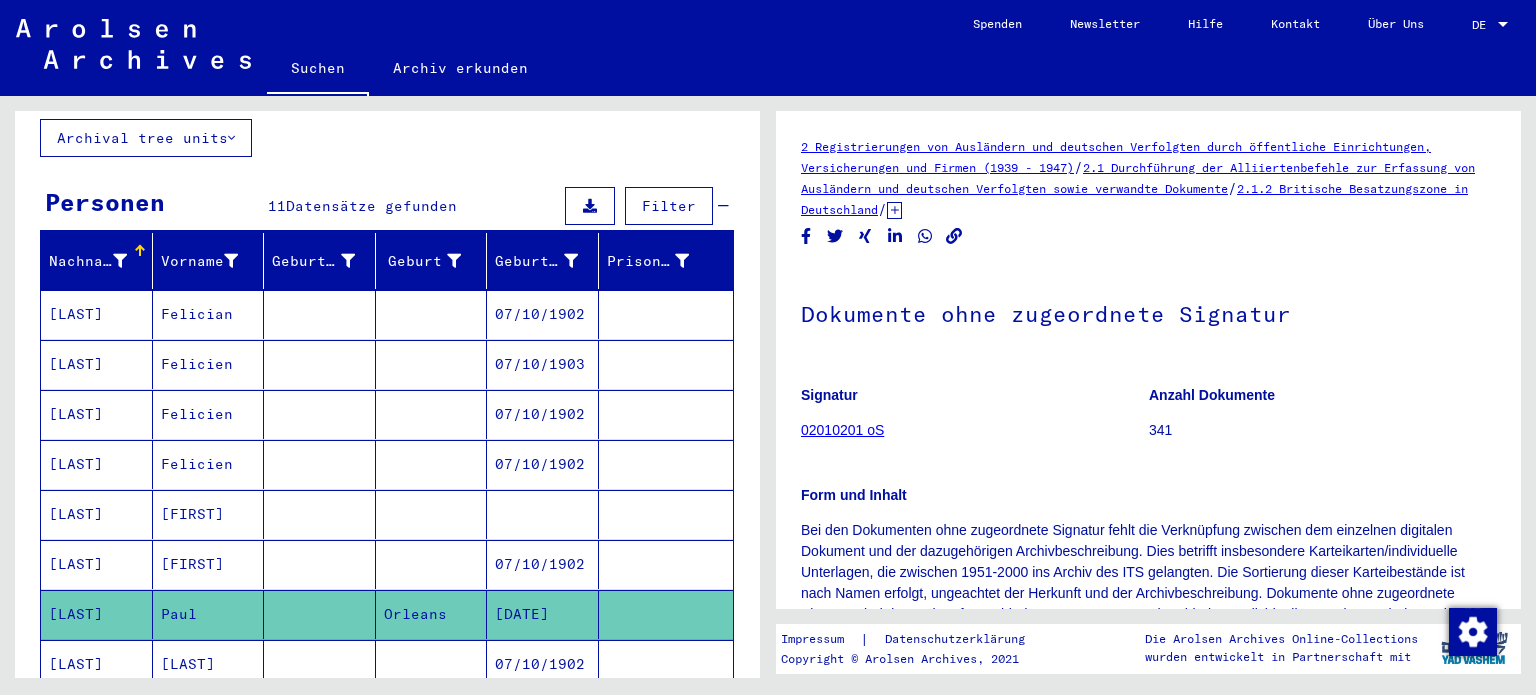 scroll, scrollTop: 0, scrollLeft: 0, axis: both 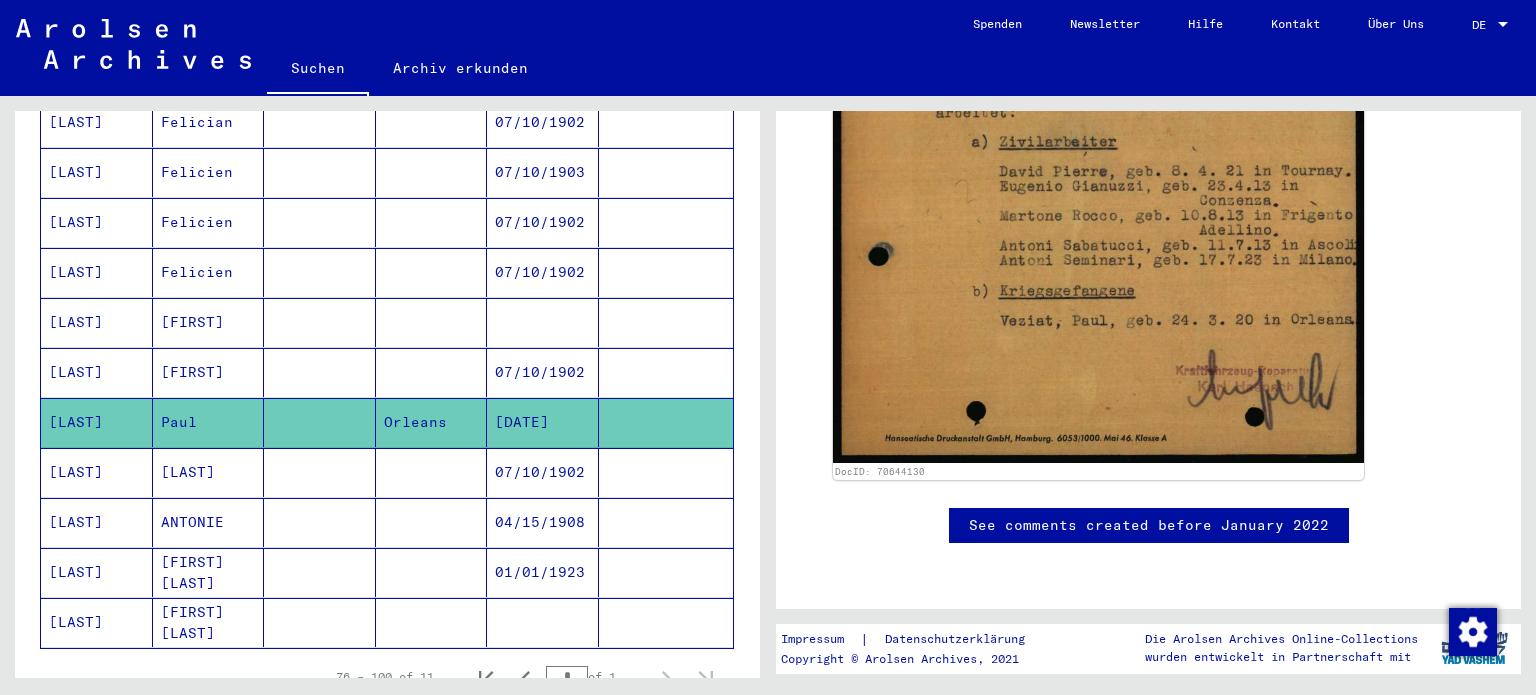 click on "ANTONIE" at bounding box center (209, 572) 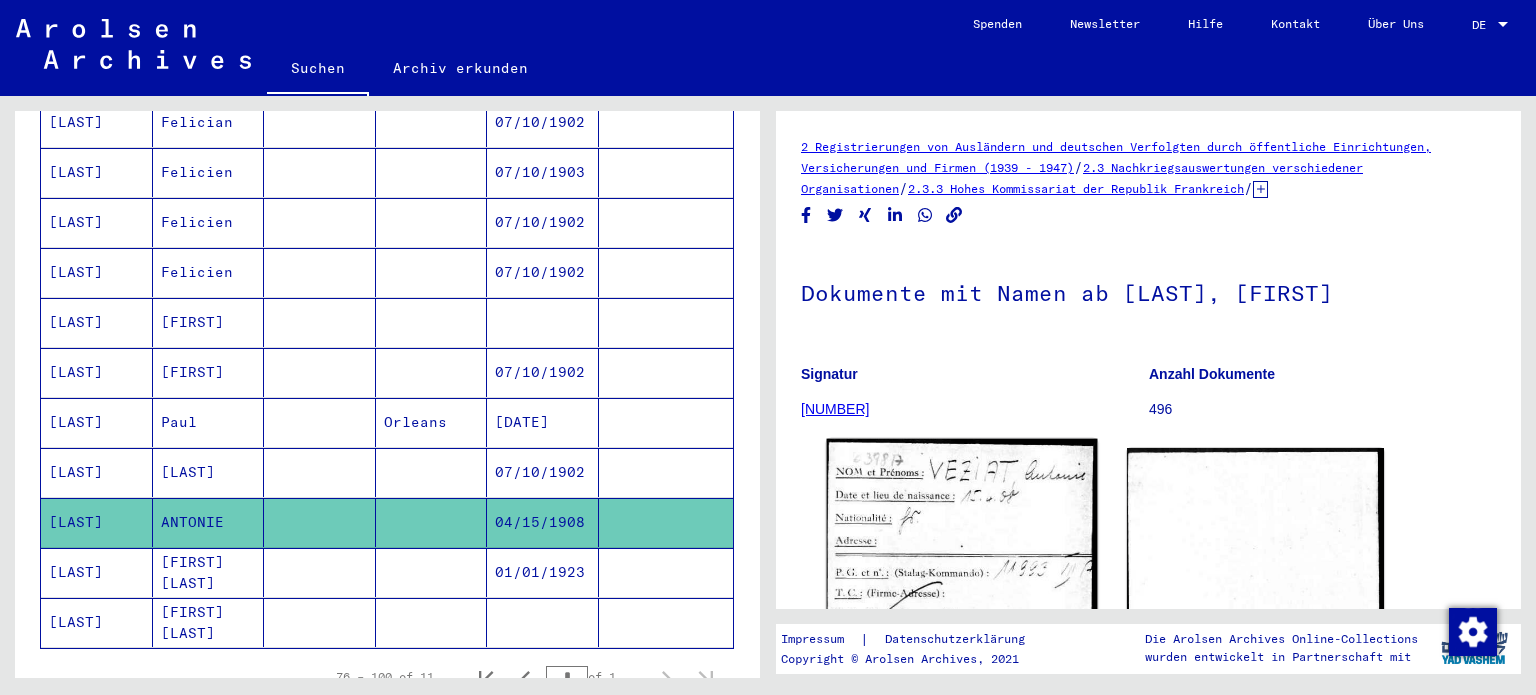 scroll, scrollTop: 0, scrollLeft: 0, axis: both 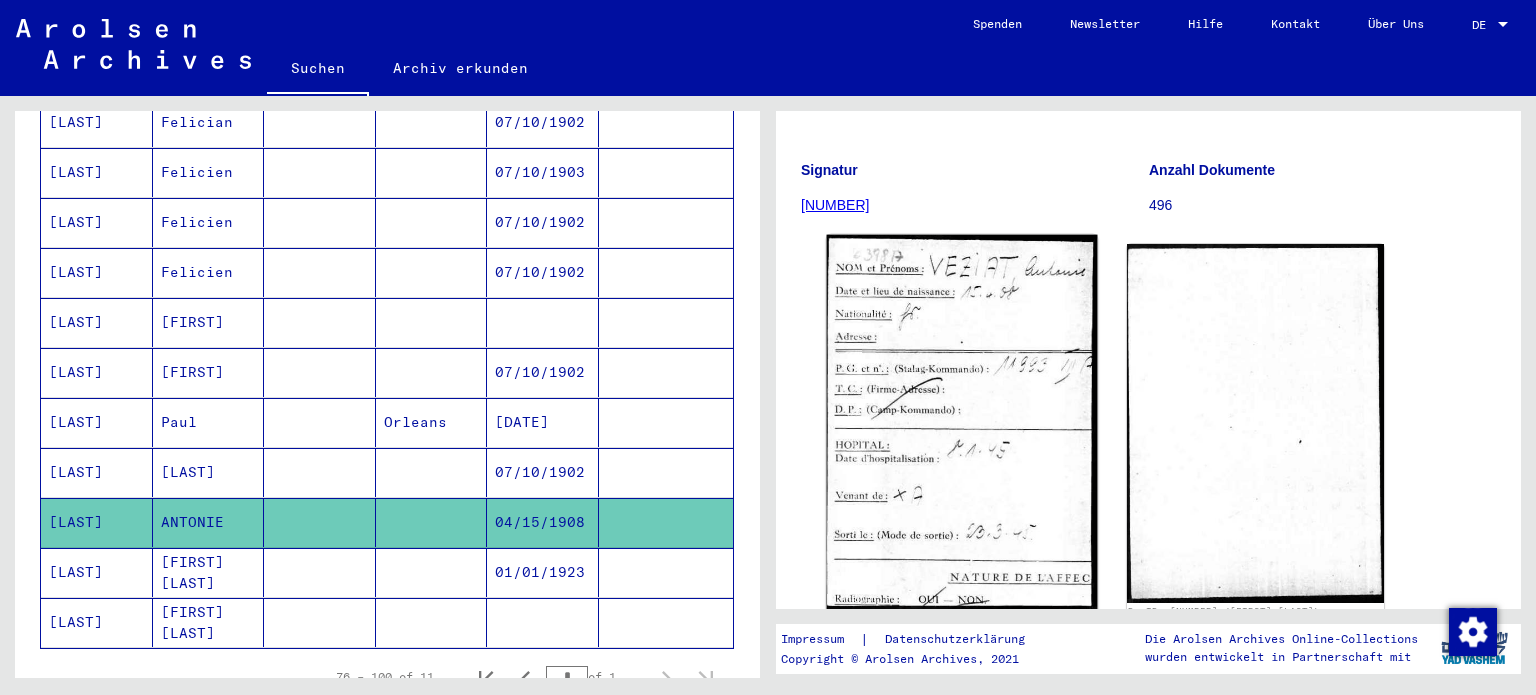 click 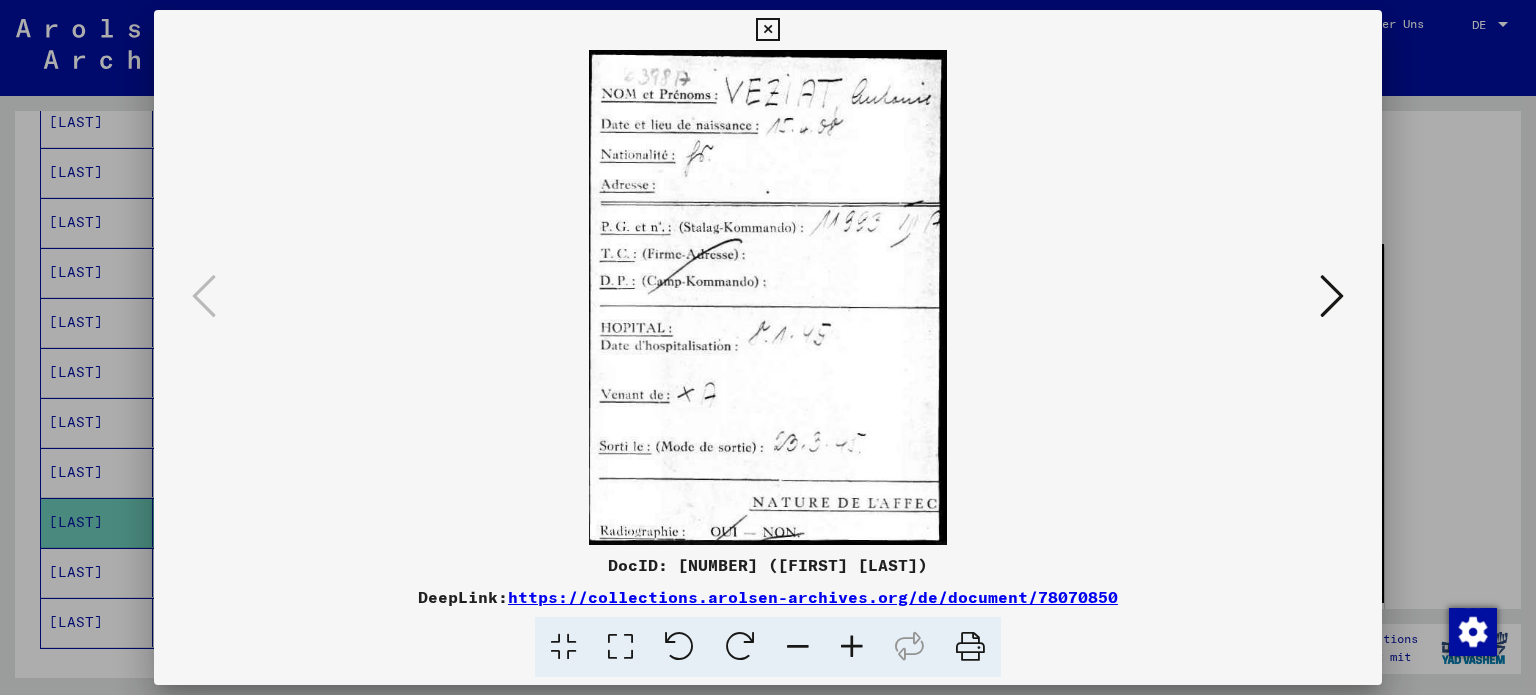 click at bounding box center [767, 30] 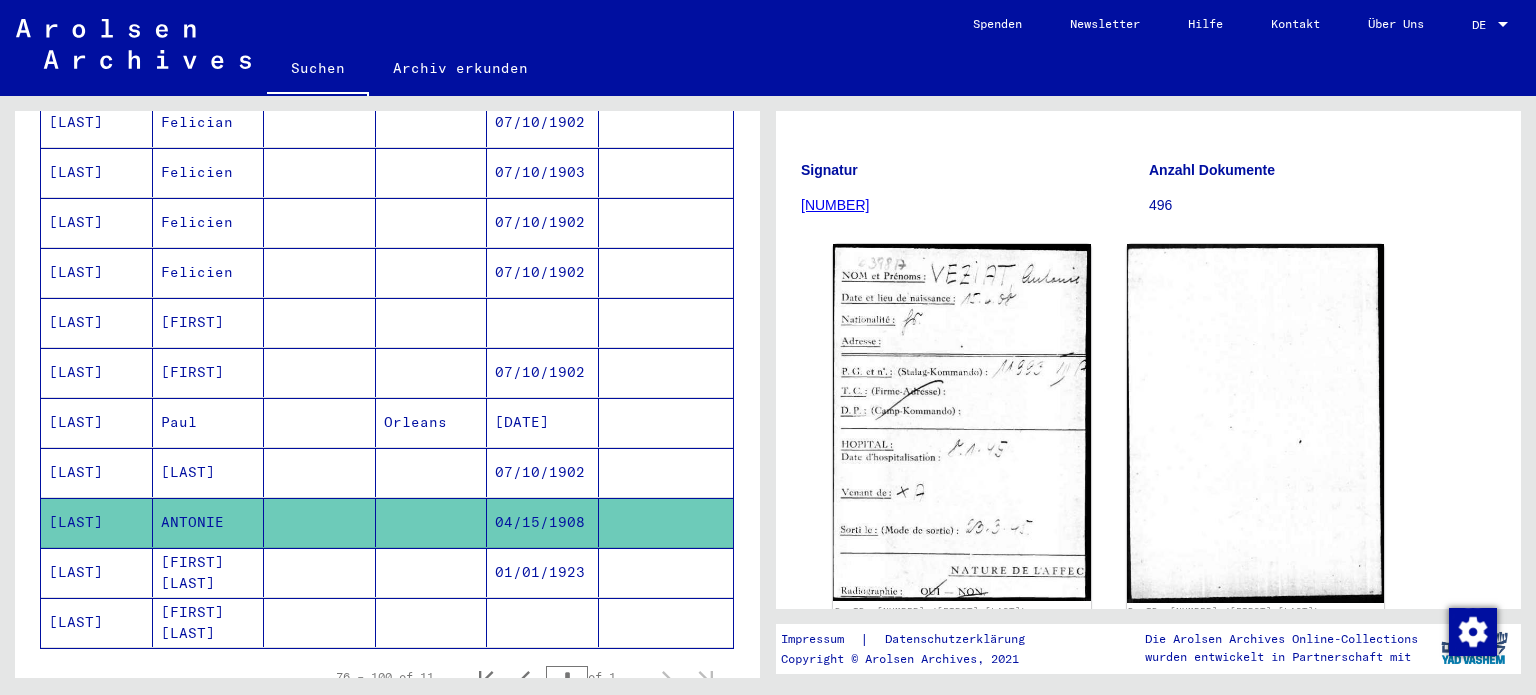 click on "[FIRST] [LAST]" at bounding box center [209, 622] 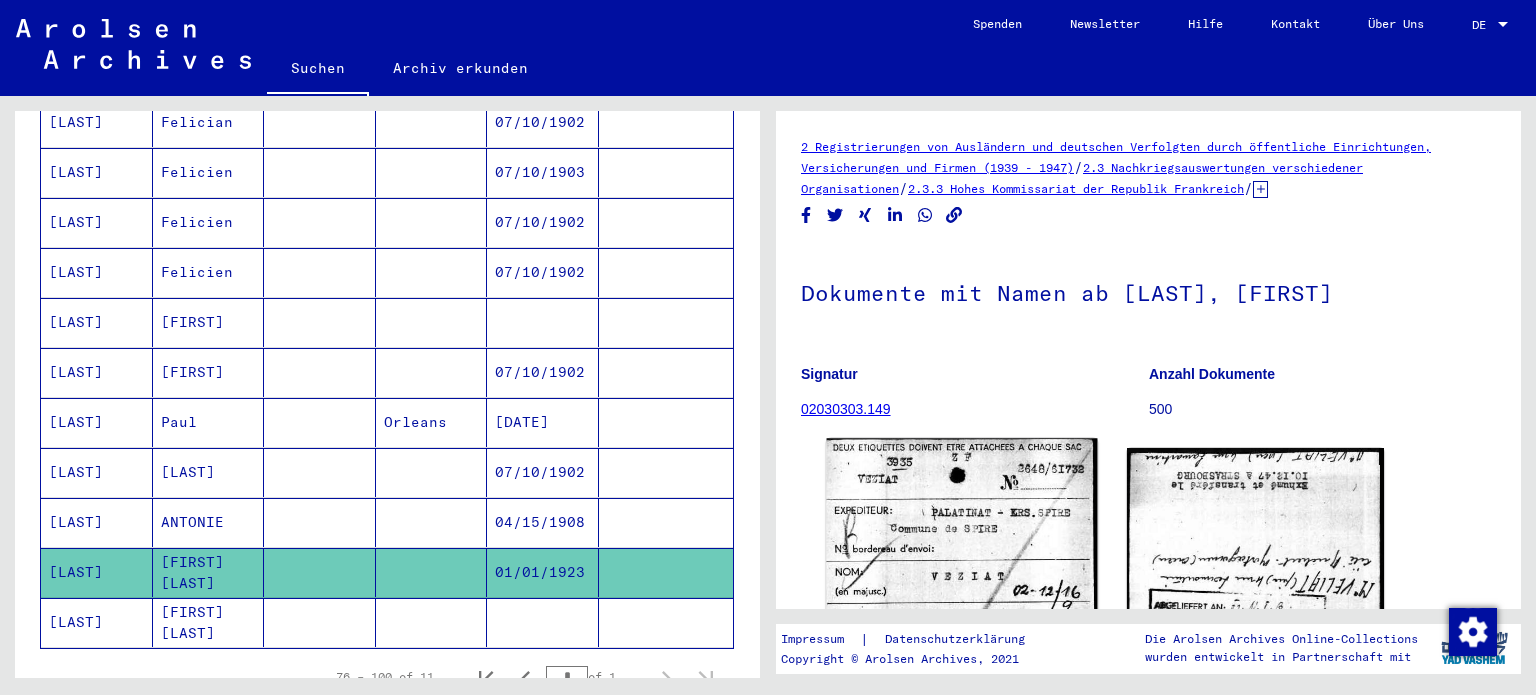 scroll, scrollTop: 0, scrollLeft: 0, axis: both 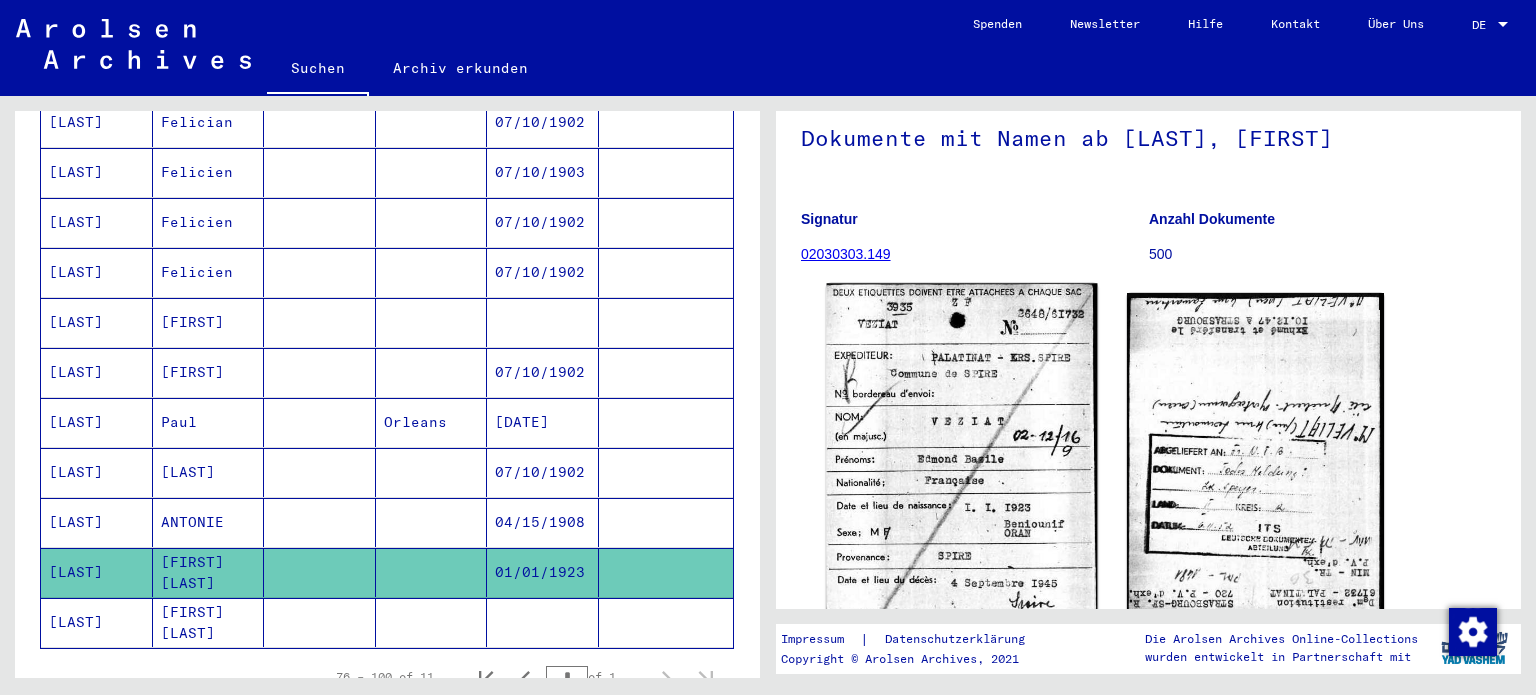 click 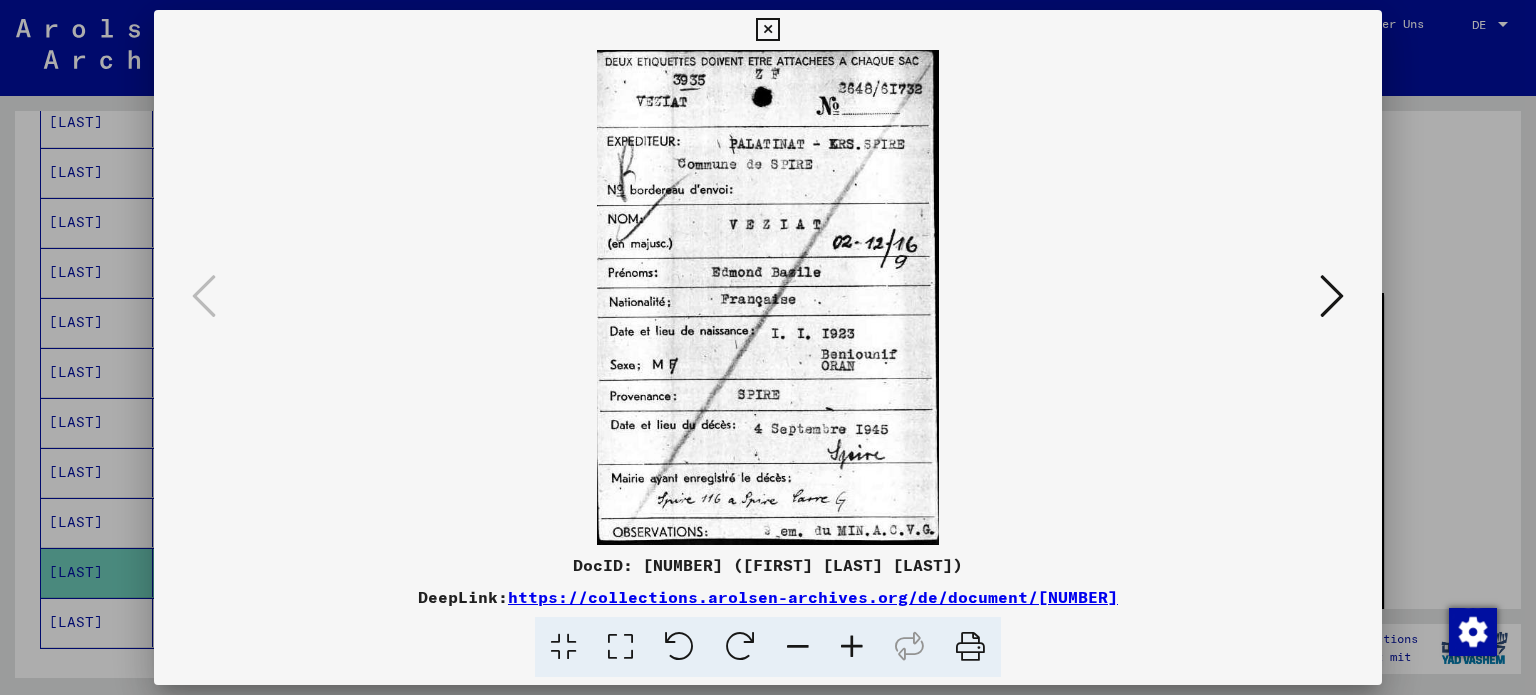 click at bounding box center [768, 297] 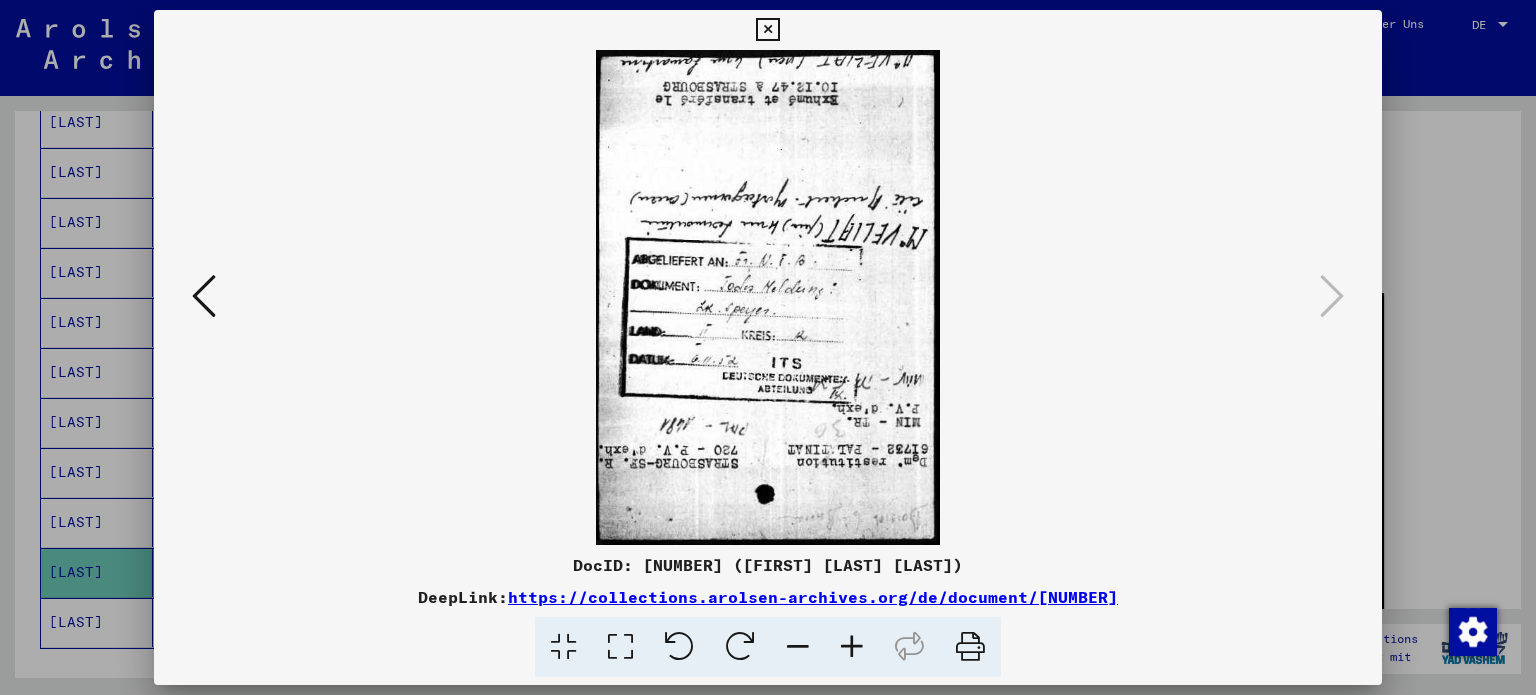 click at bounding box center [767, 30] 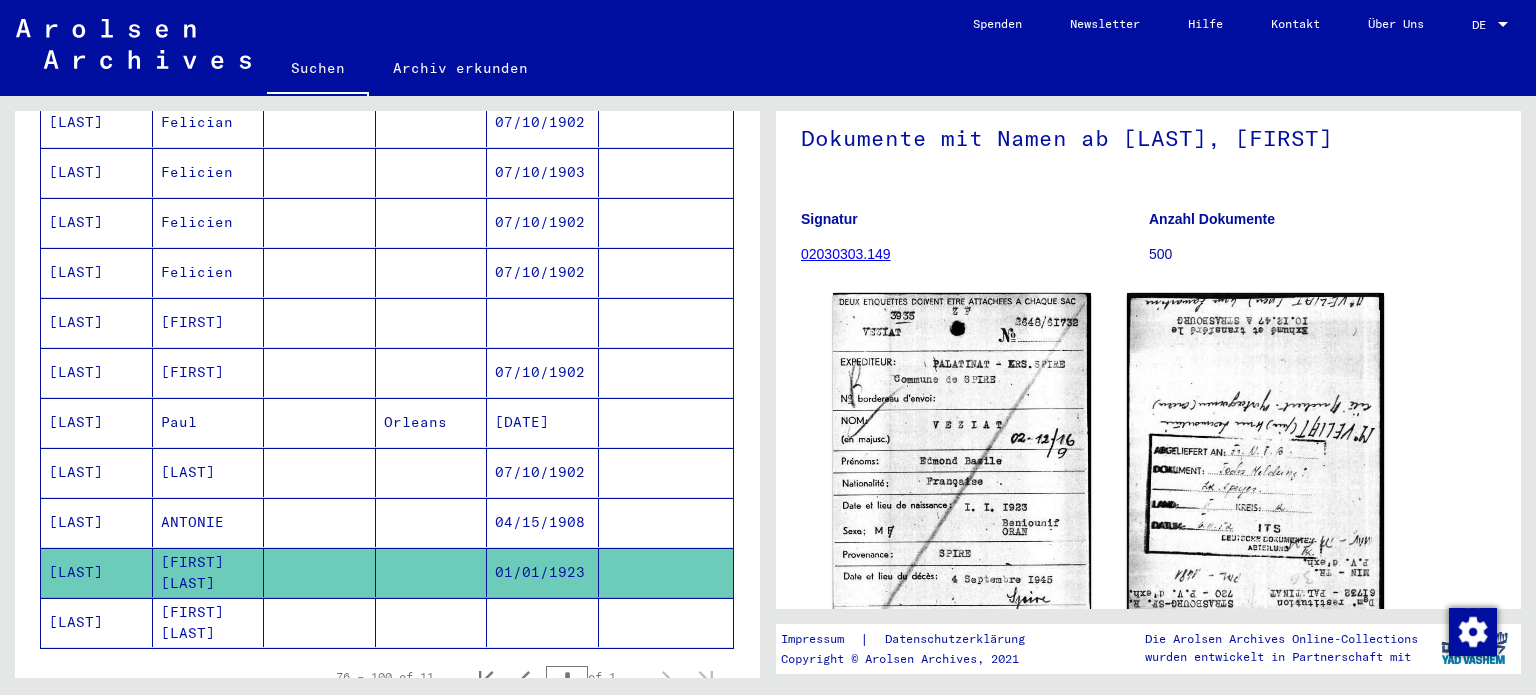 click on "[FIRST] [LAST]" 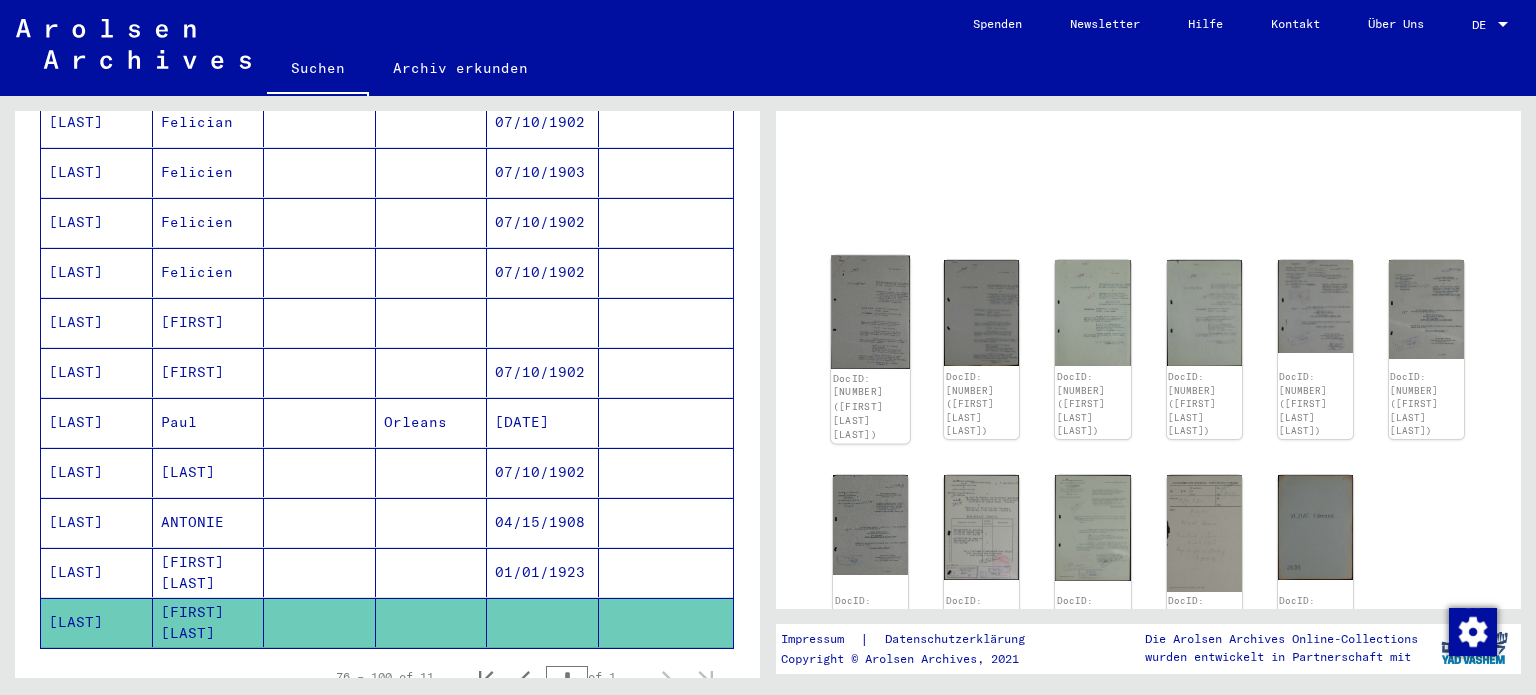 click 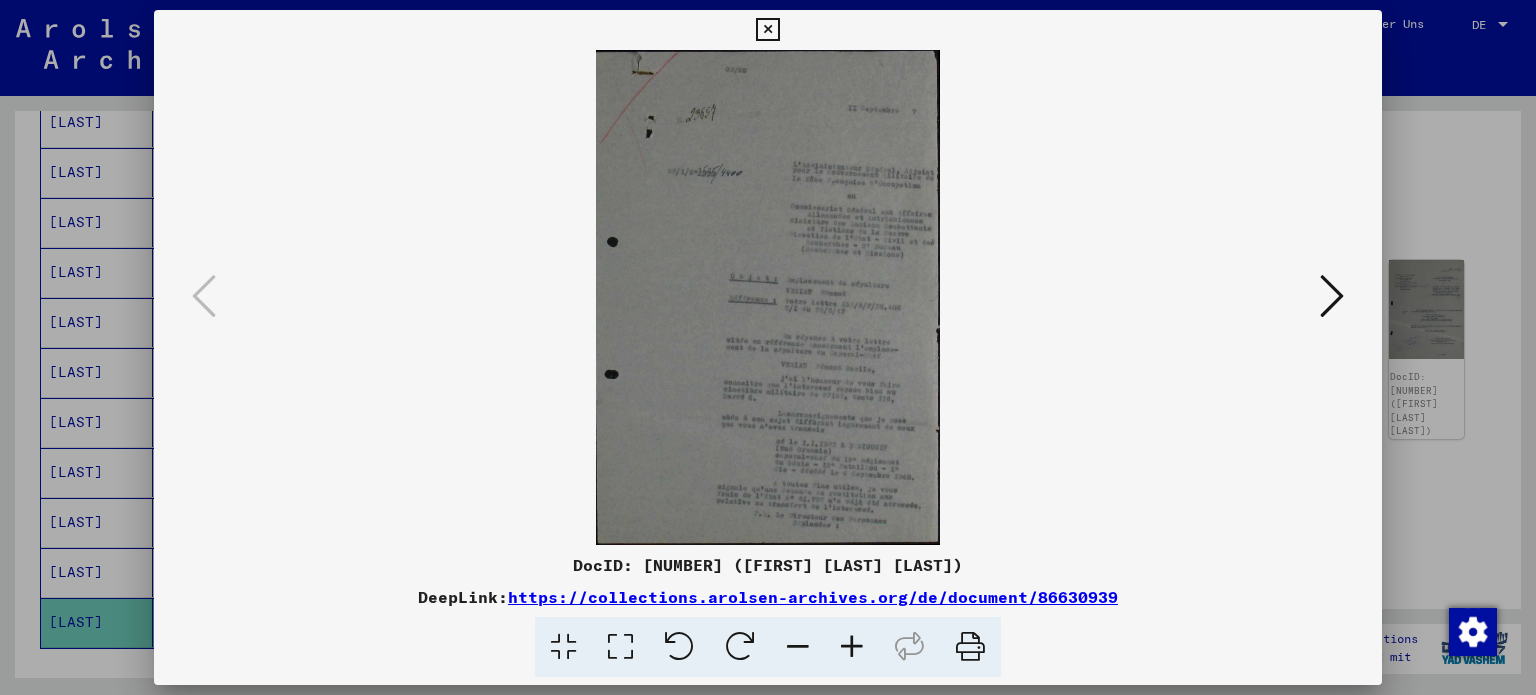 click at bounding box center [1332, 297] 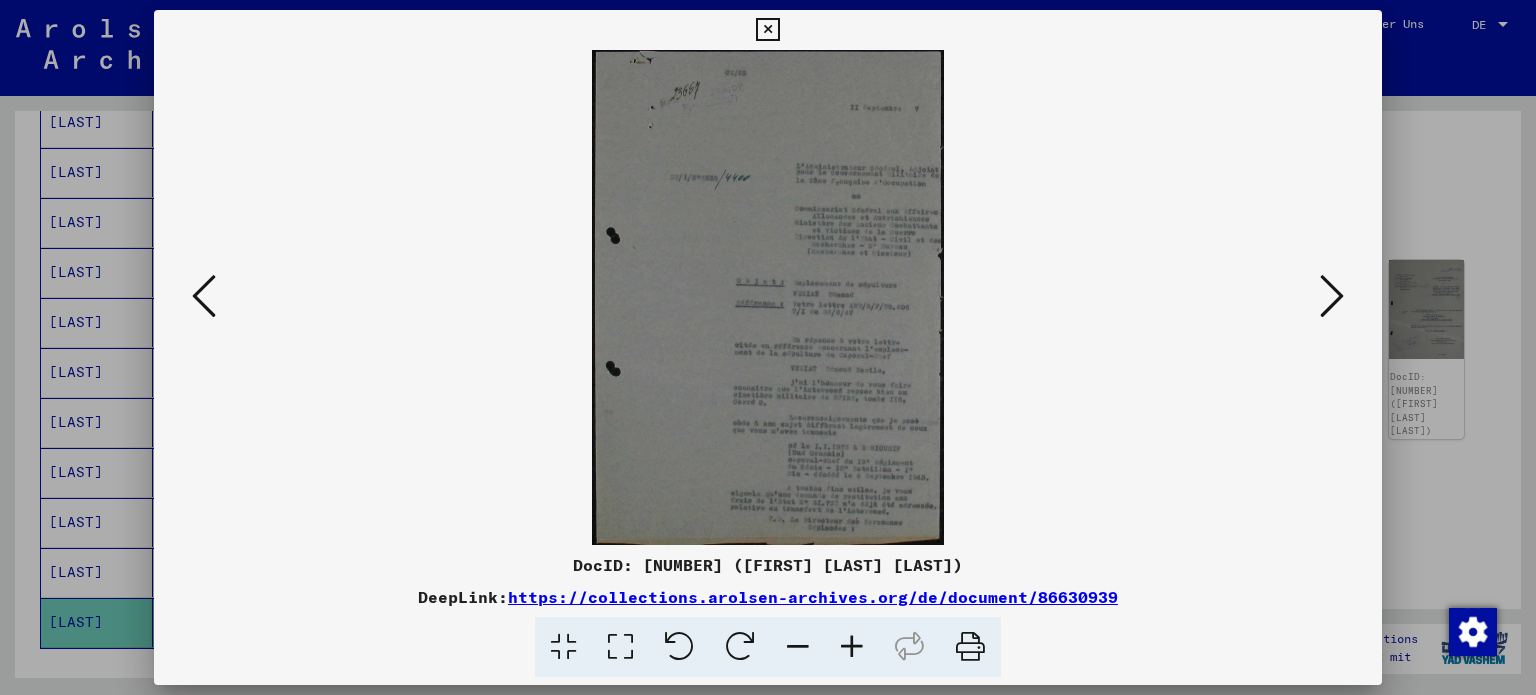 click at bounding box center (1332, 297) 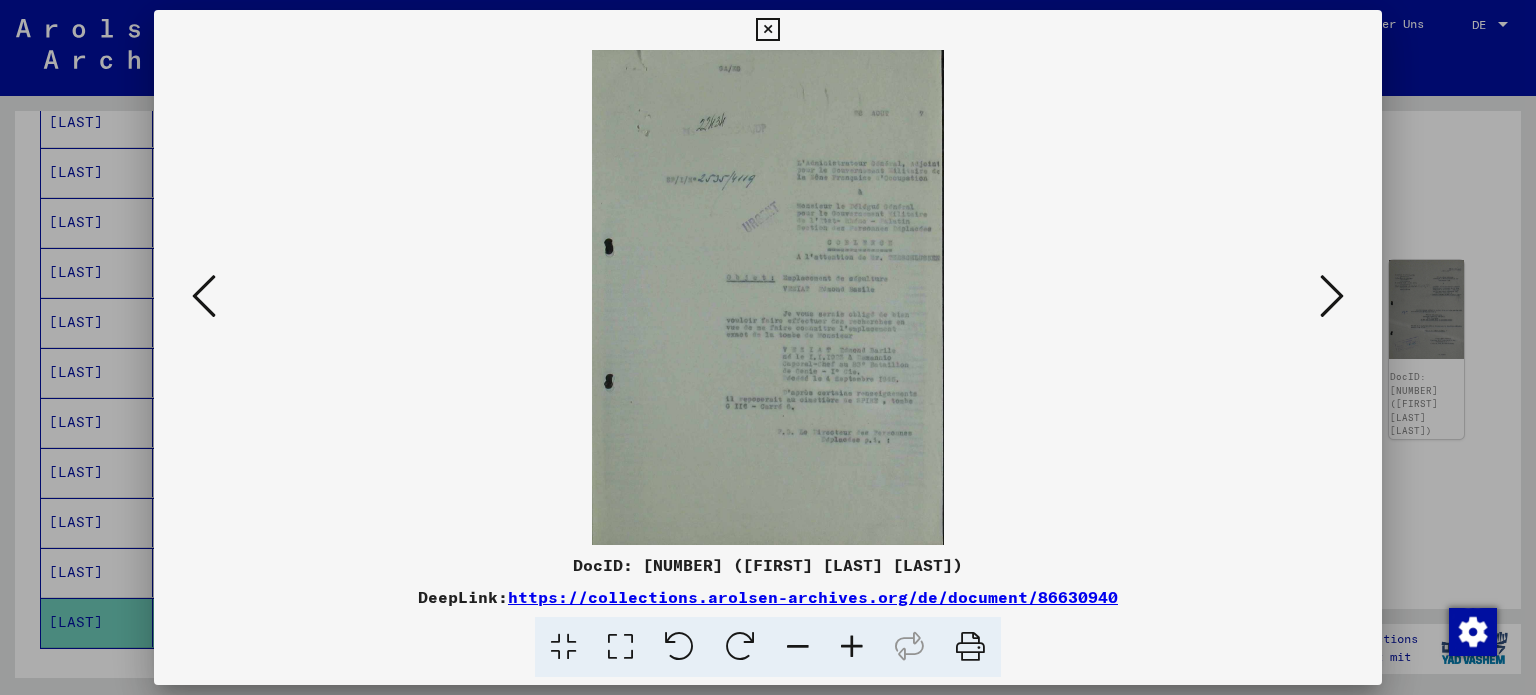 click at bounding box center [1332, 297] 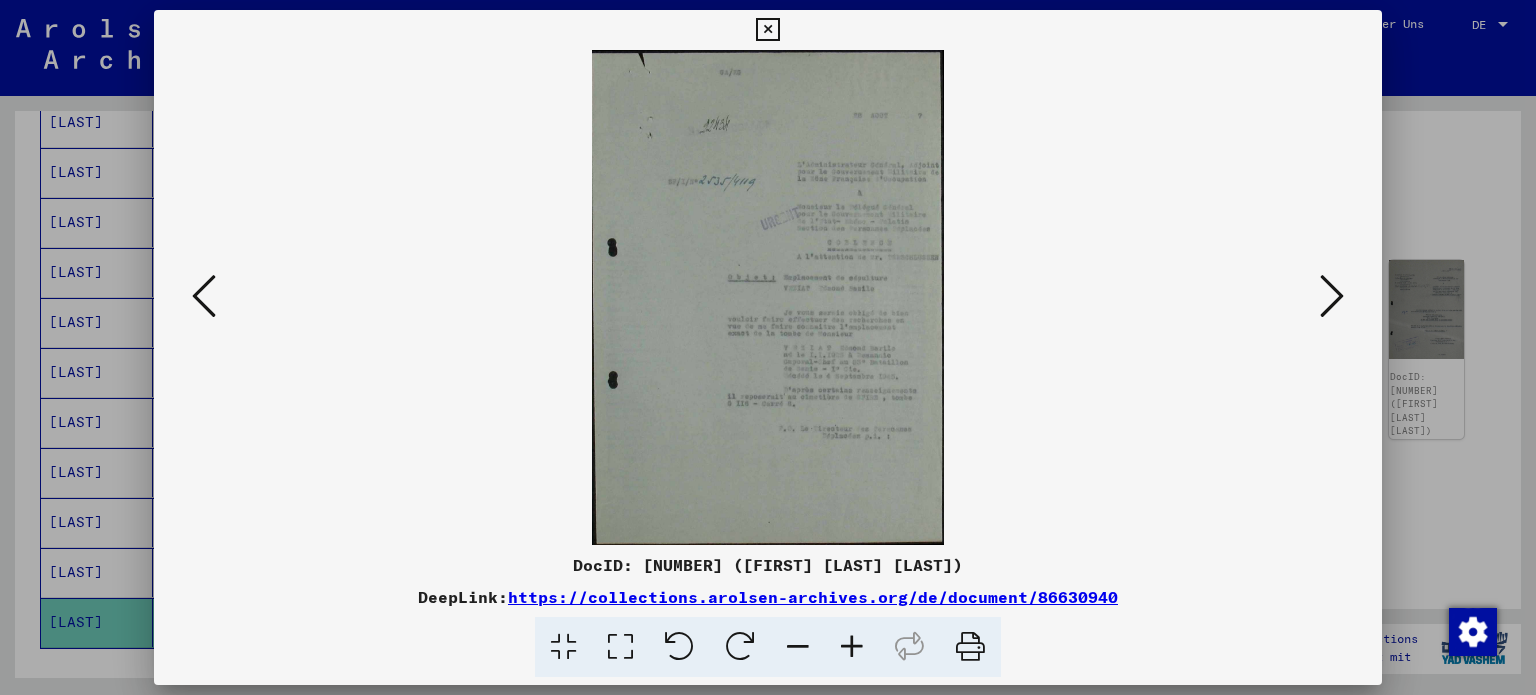 click at bounding box center (1332, 297) 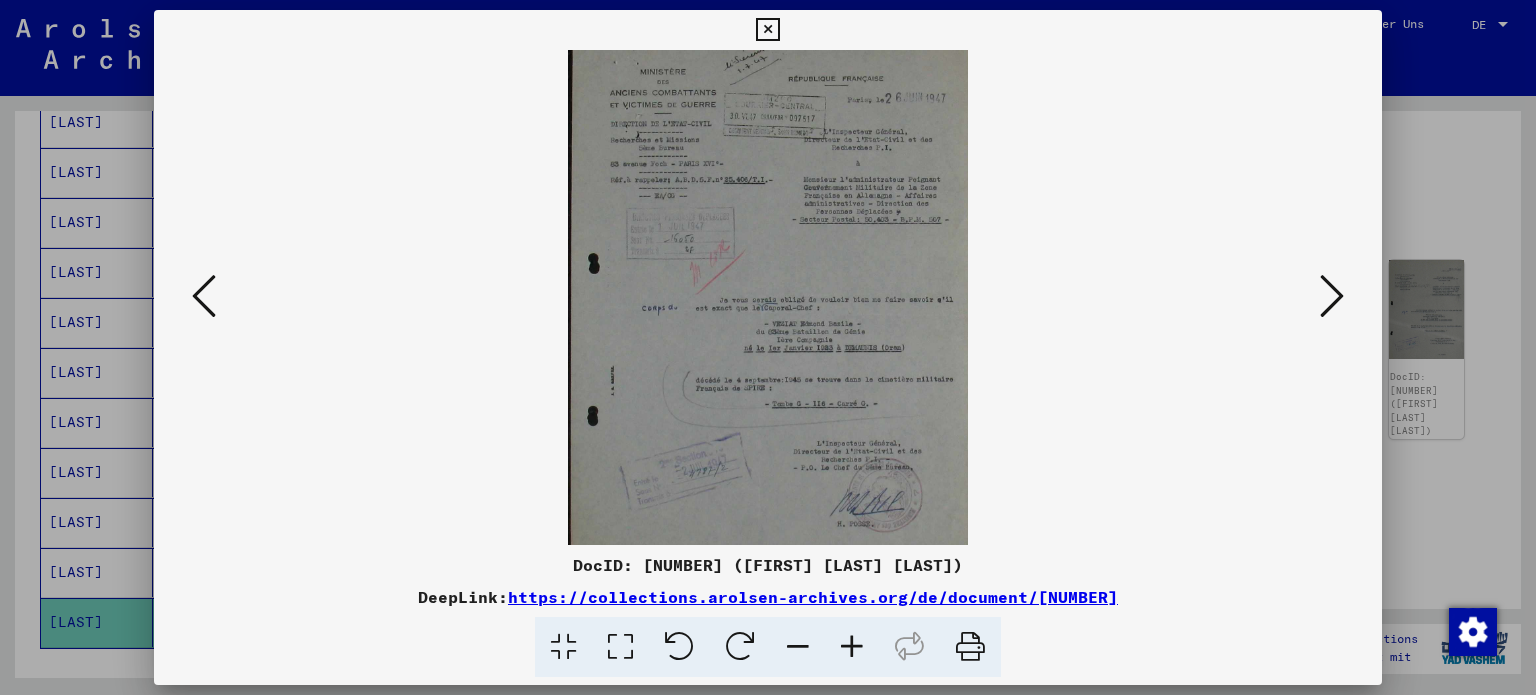 click at bounding box center [1332, 297] 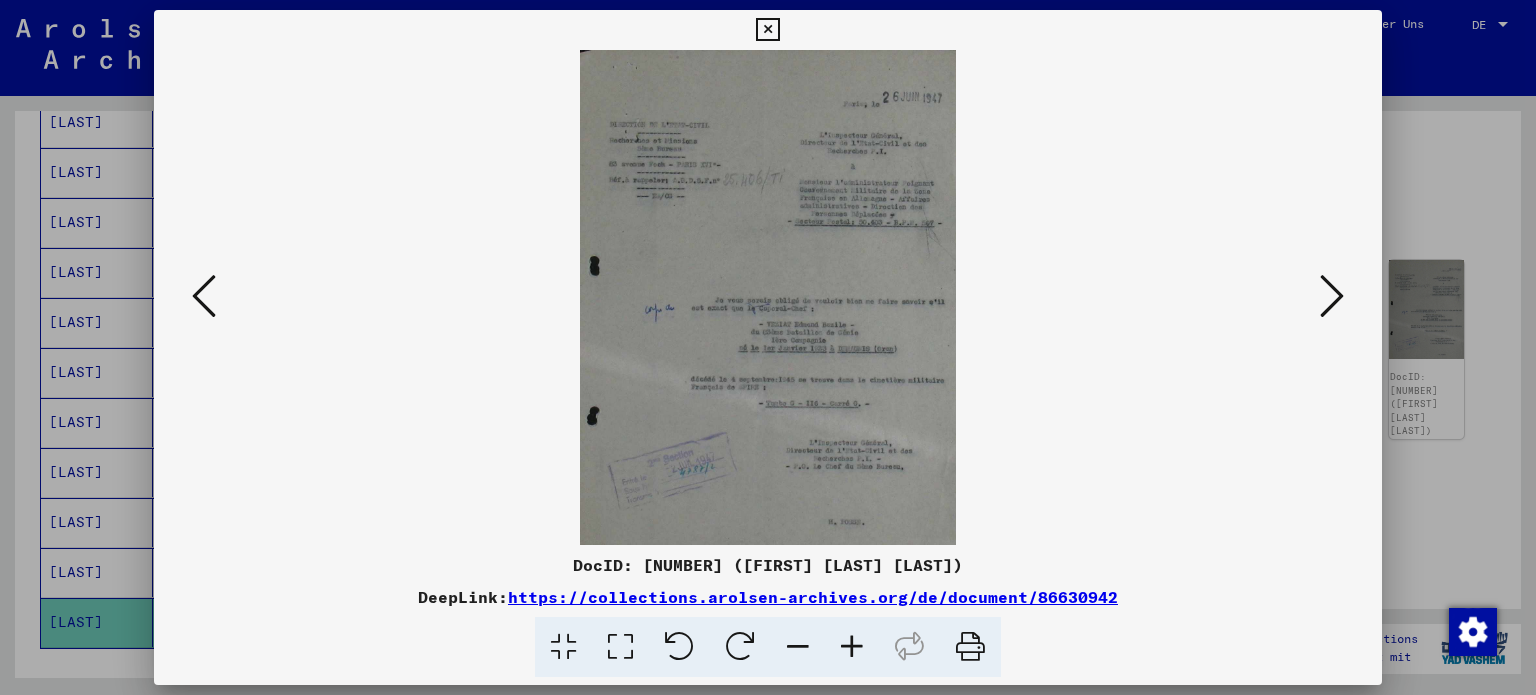 click at bounding box center [1332, 297] 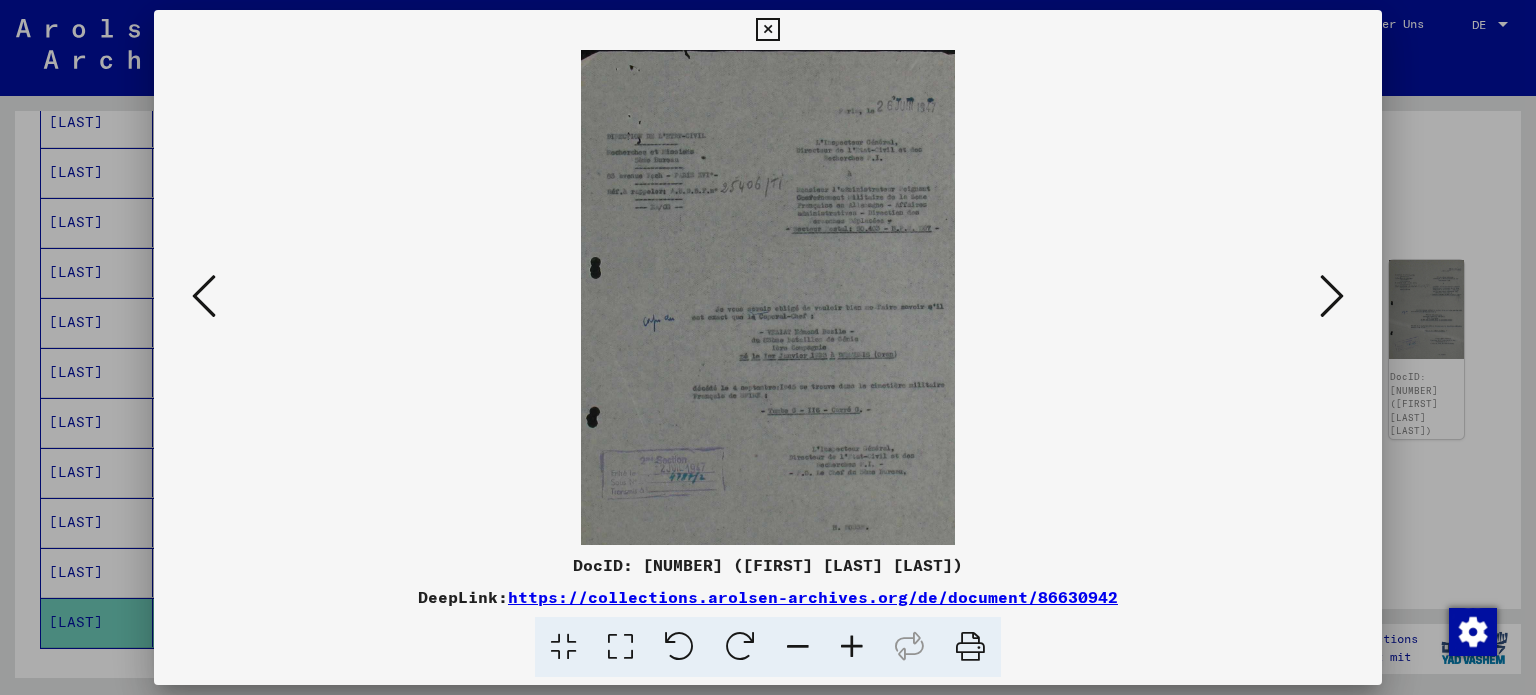 click at bounding box center (1332, 297) 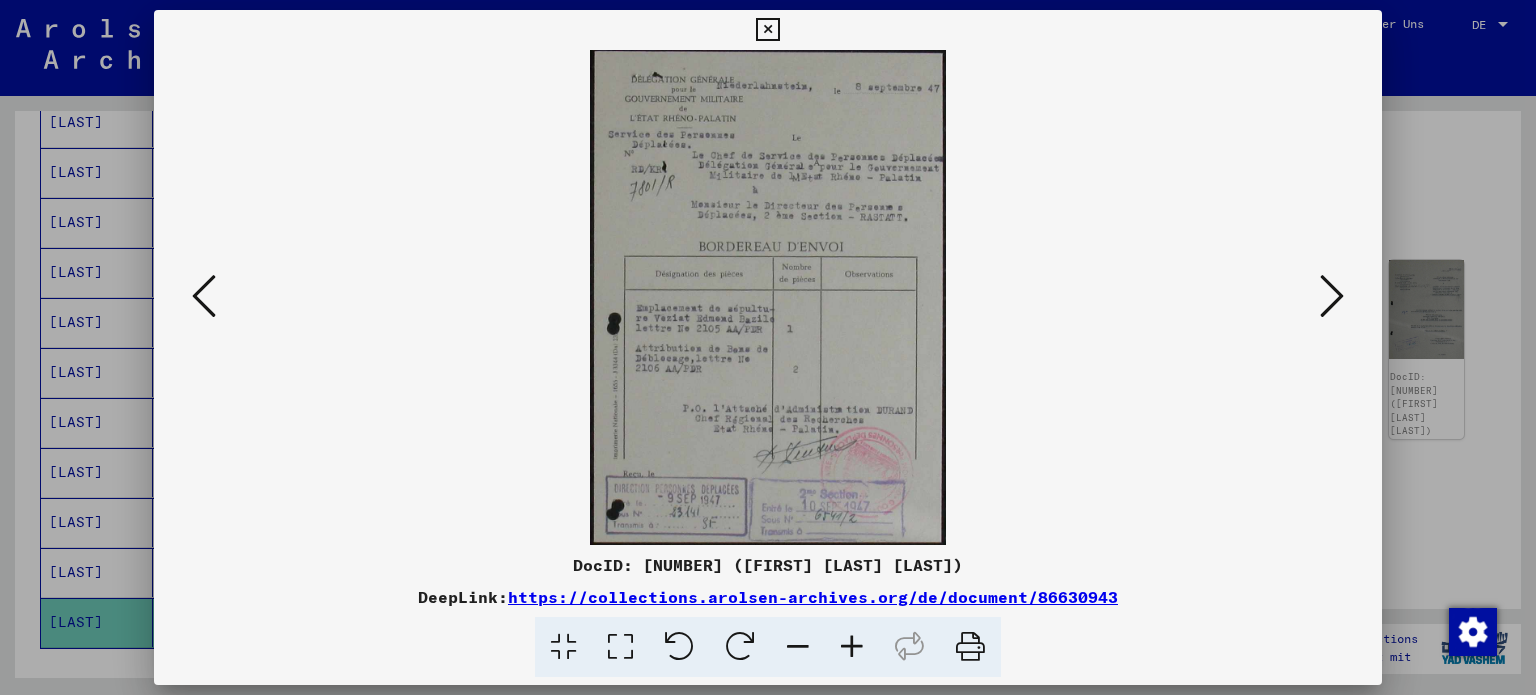 click at bounding box center [1332, 297] 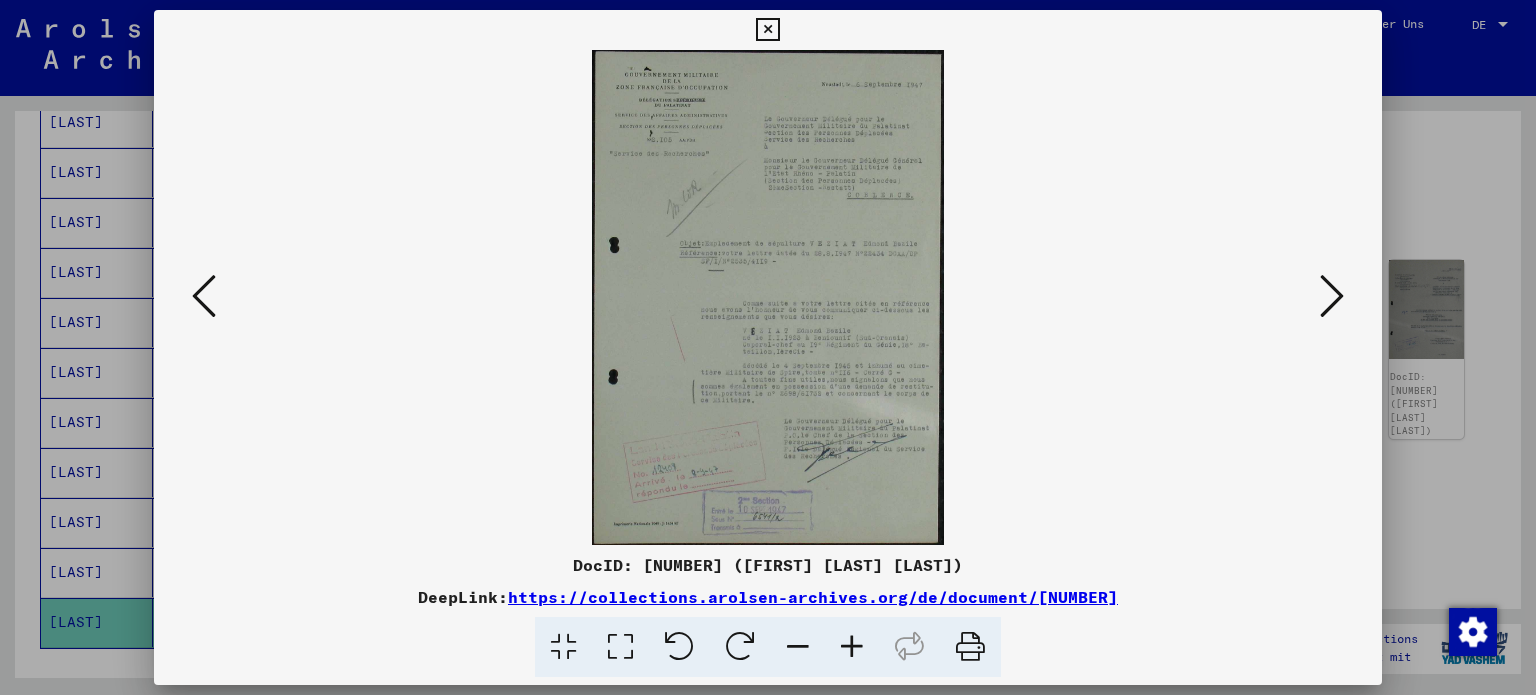click at bounding box center [1332, 297] 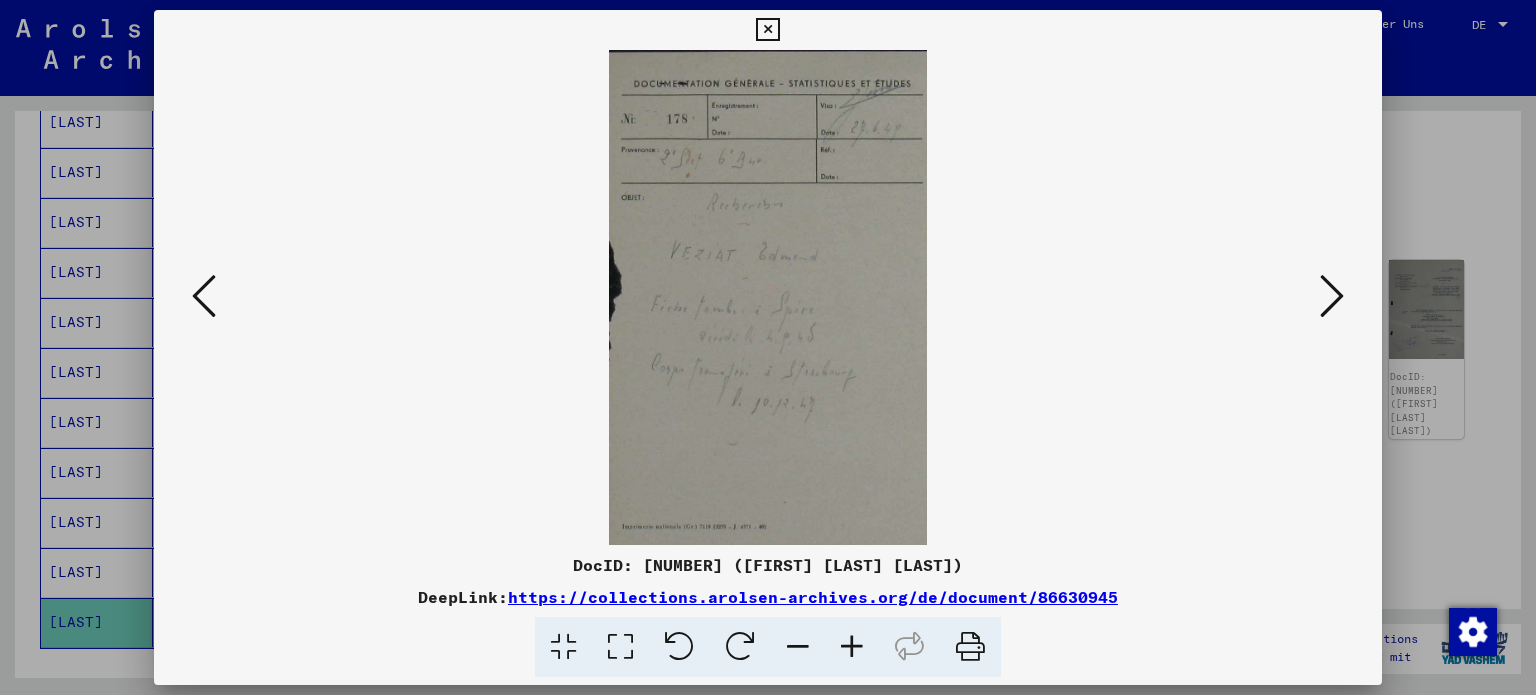click at bounding box center [1332, 297] 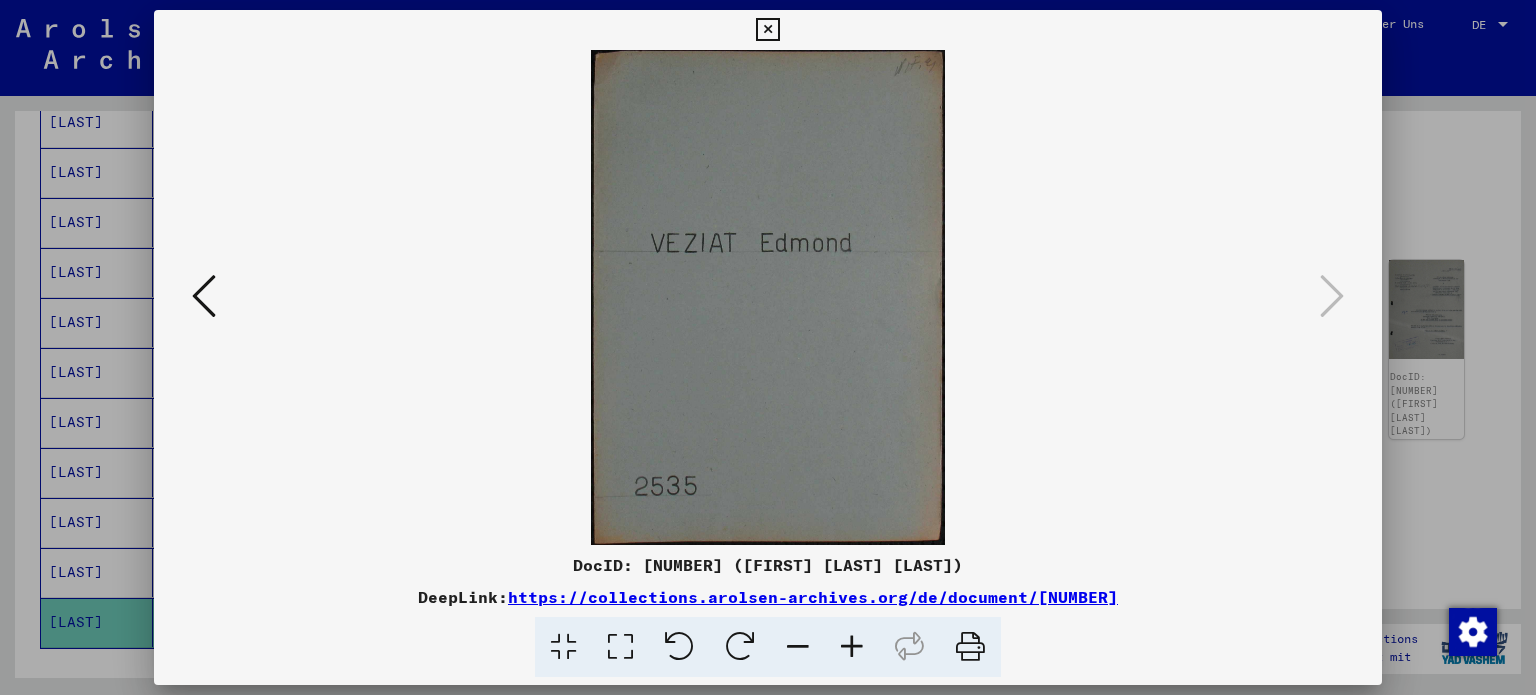 click at bounding box center (767, 30) 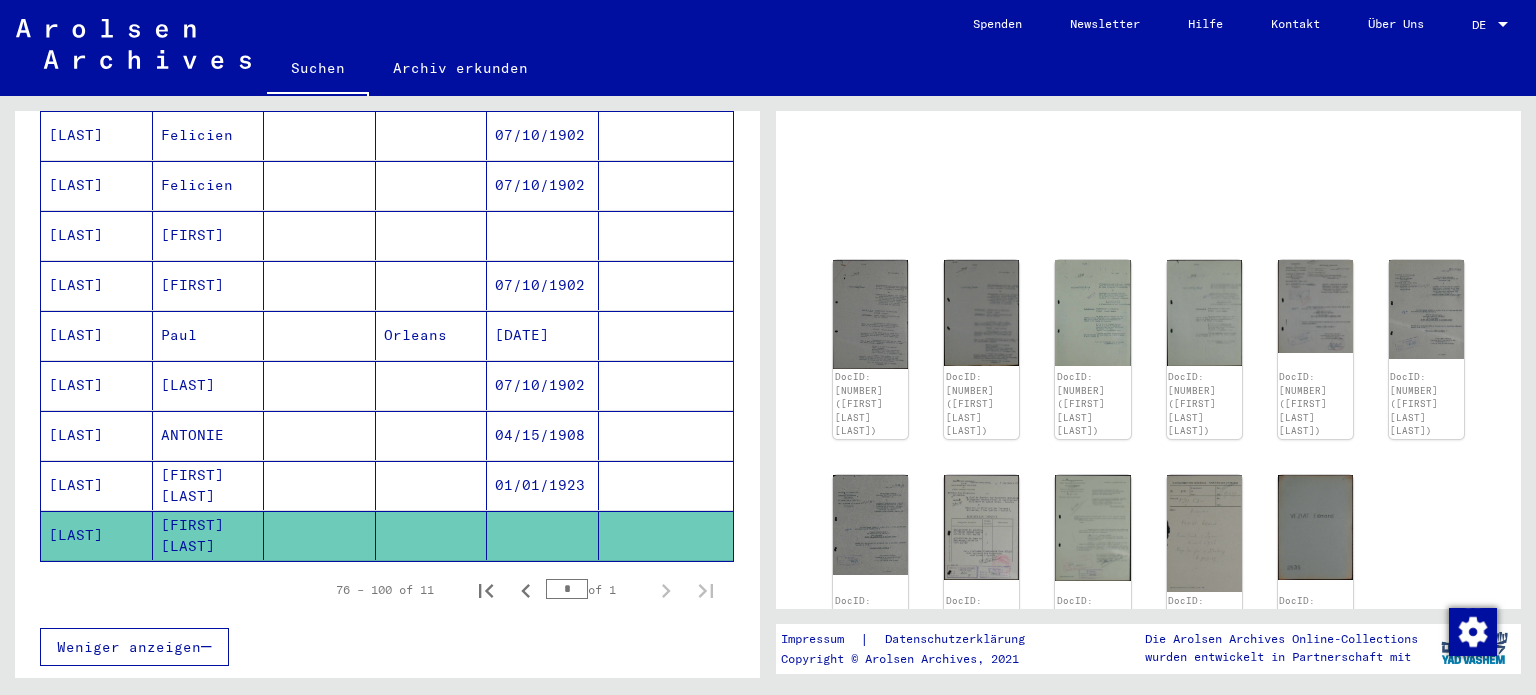 scroll, scrollTop: 407, scrollLeft: 0, axis: vertical 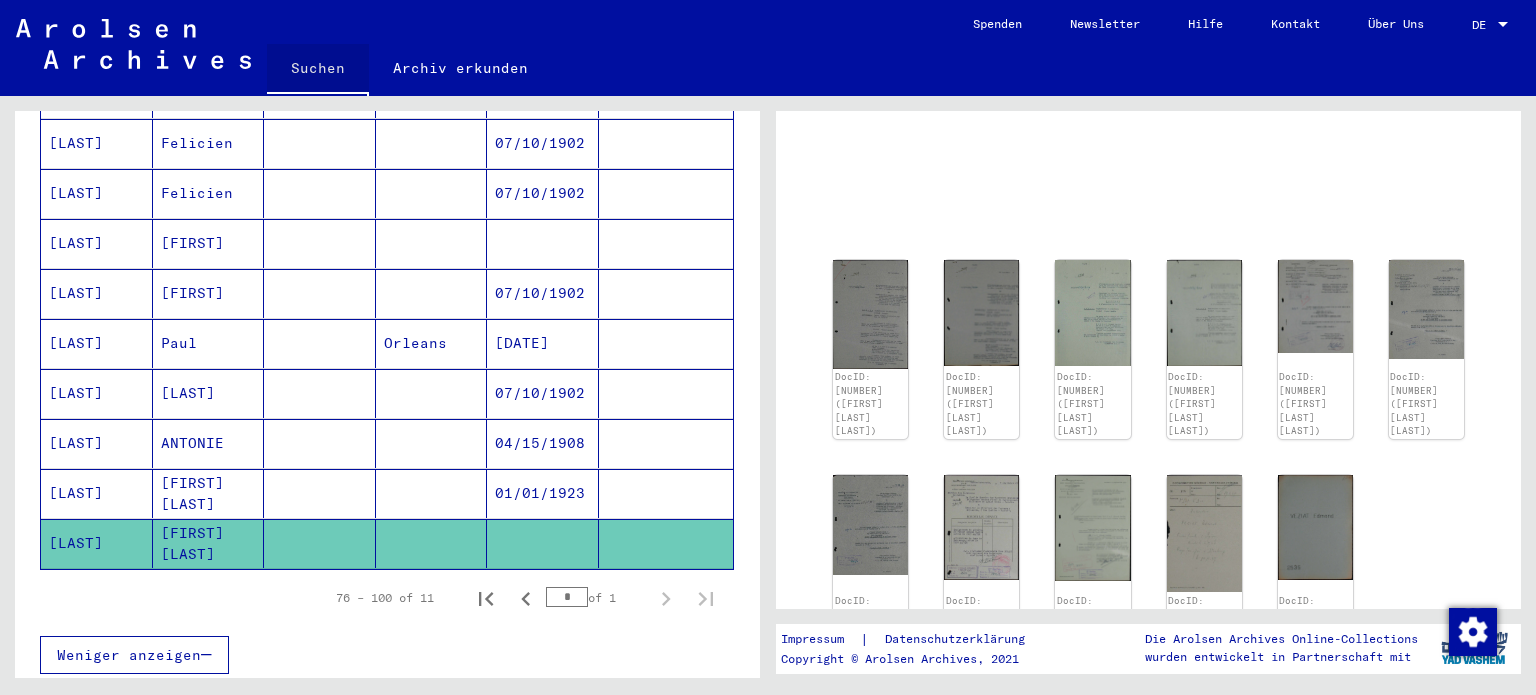 click on "Suchen" 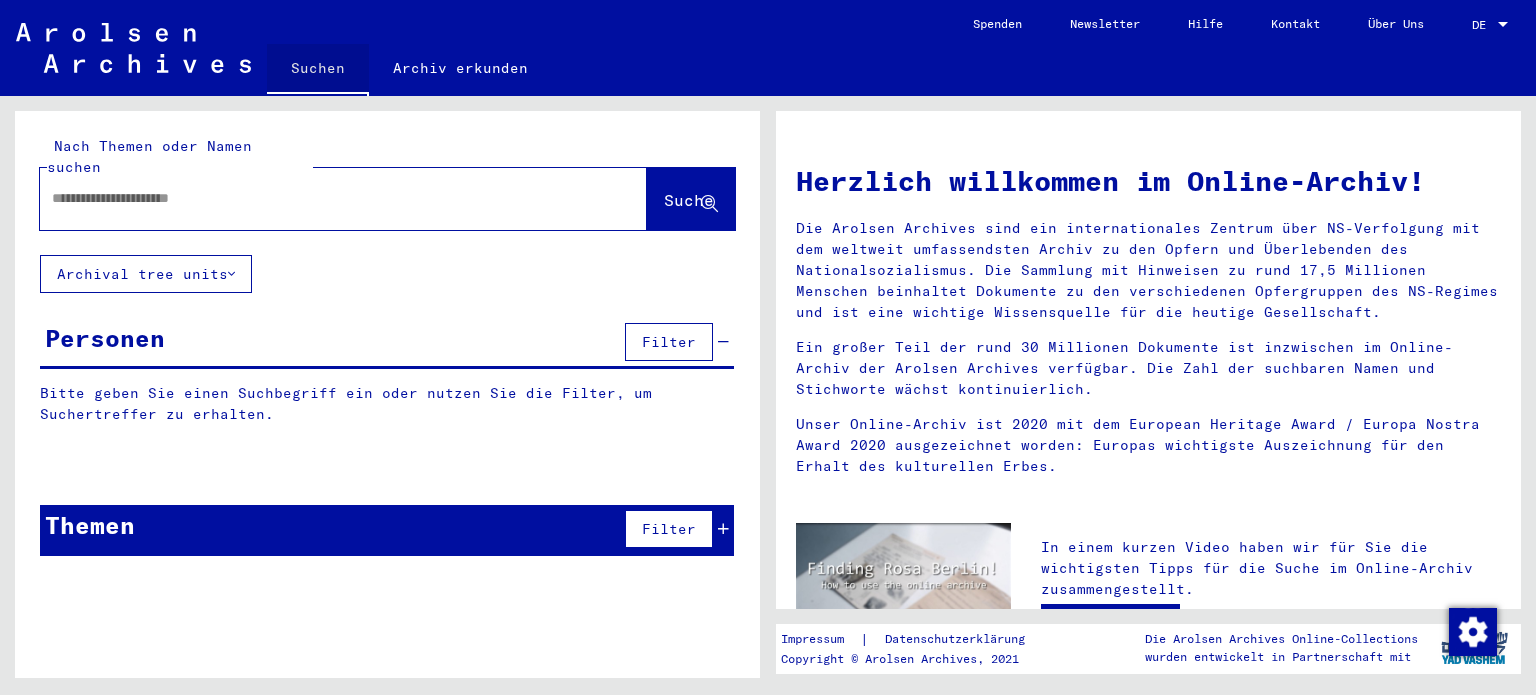scroll, scrollTop: 0, scrollLeft: 0, axis: both 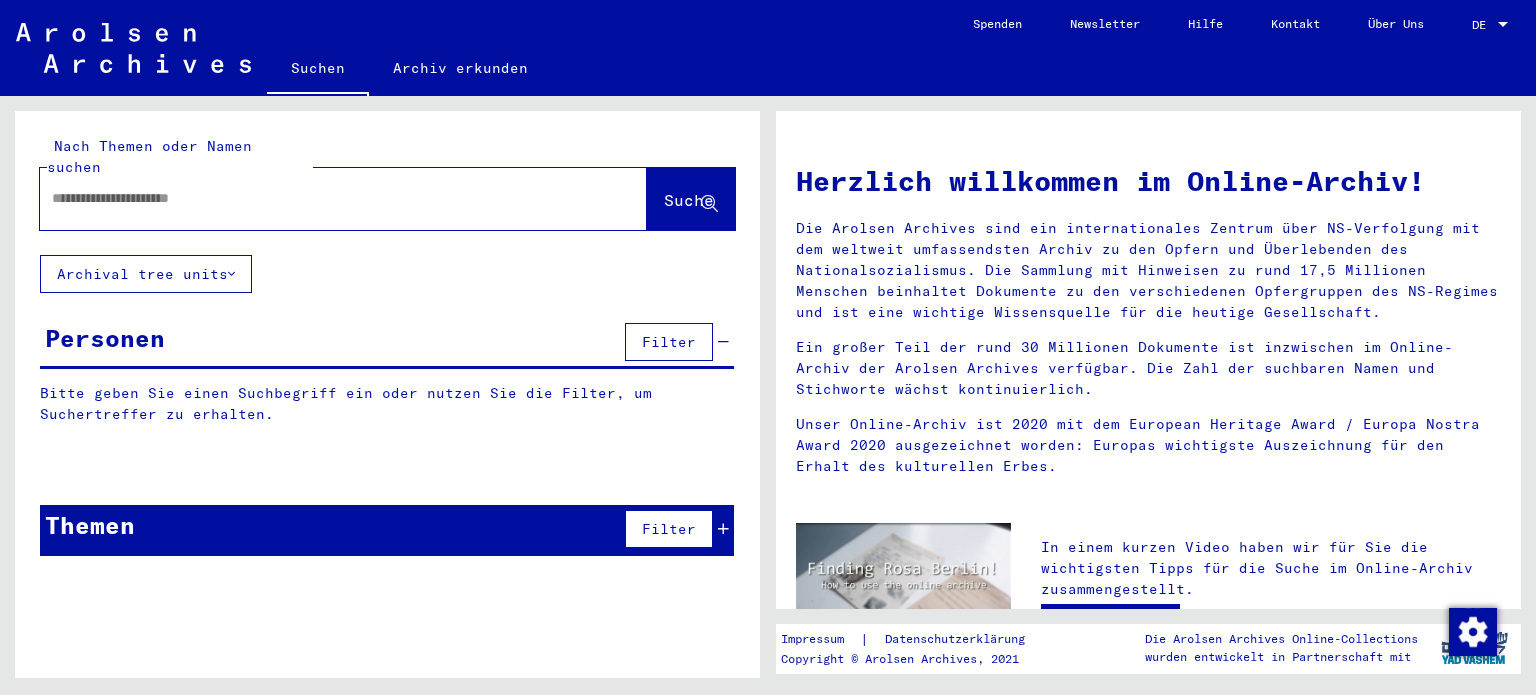 click at bounding box center (319, 198) 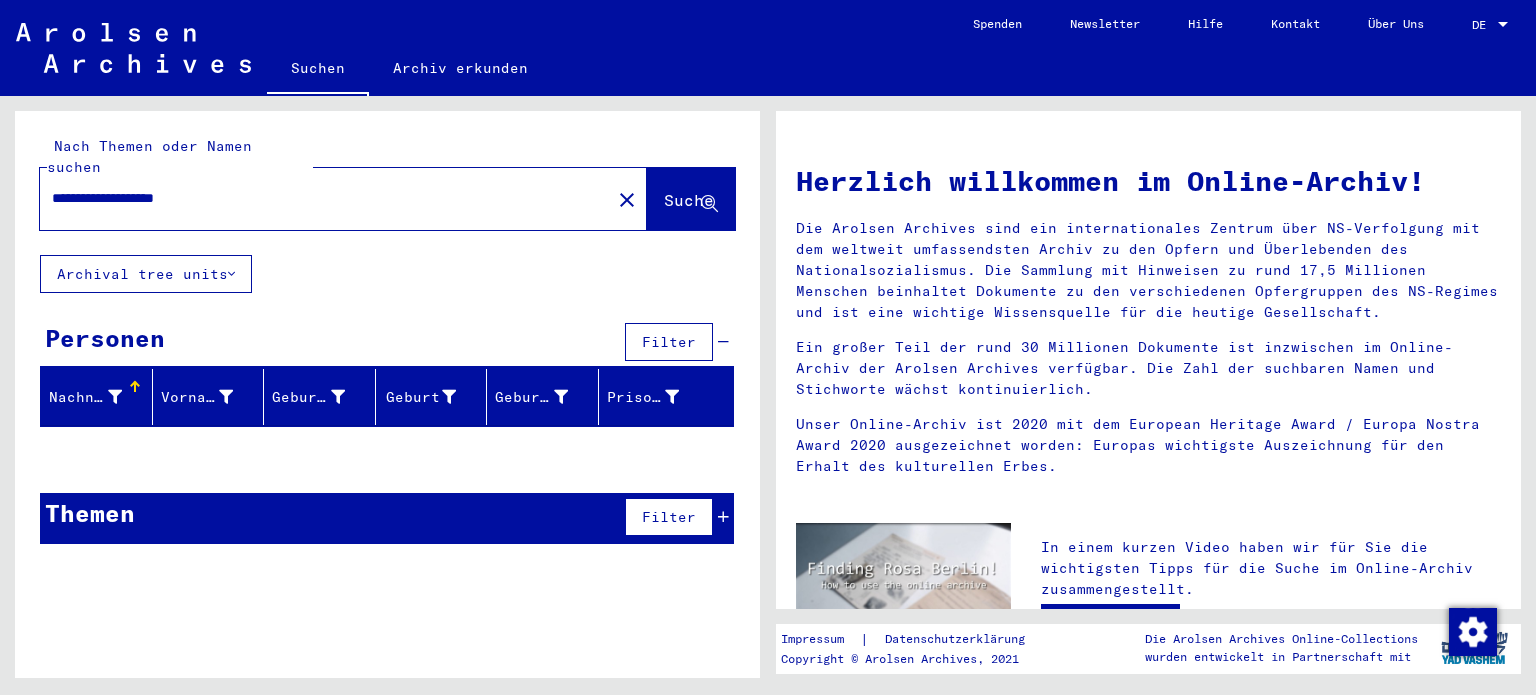 type on "**********" 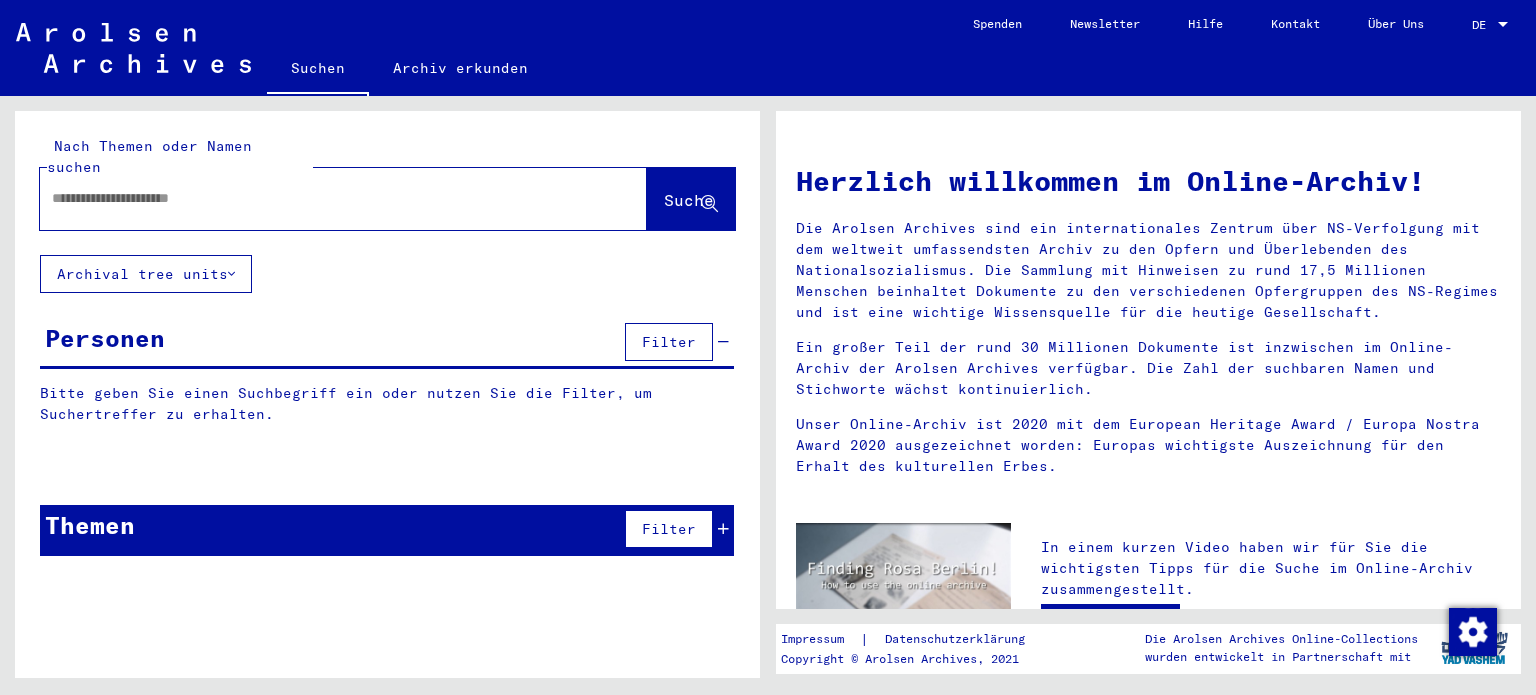click 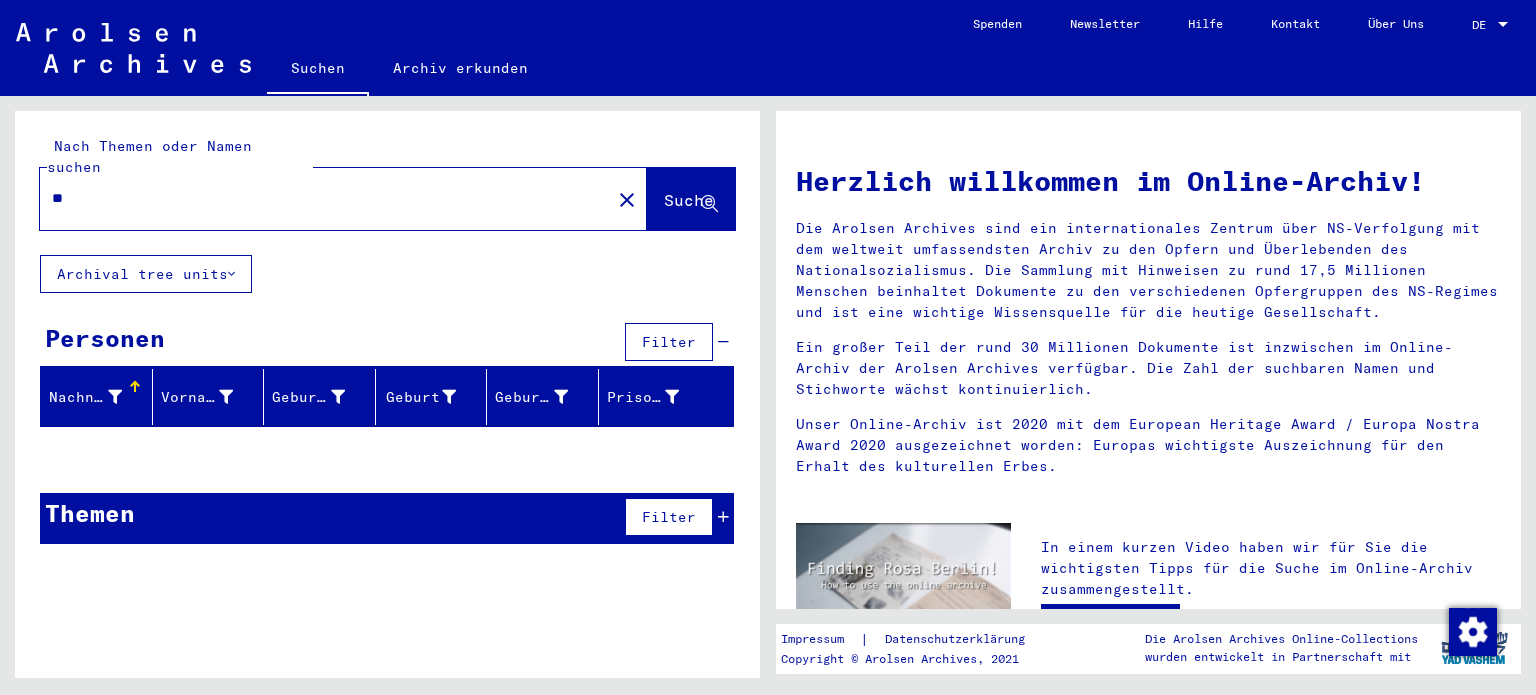 type on "*" 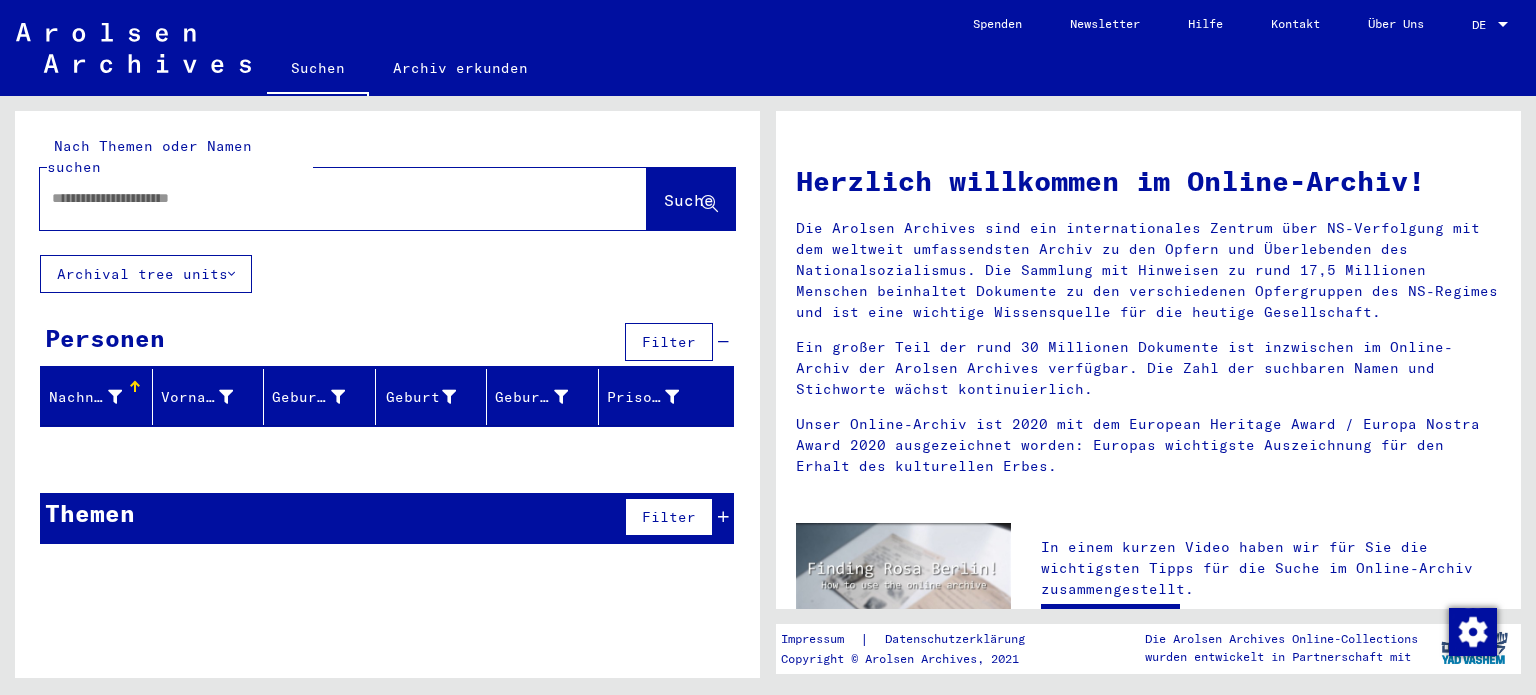 type 